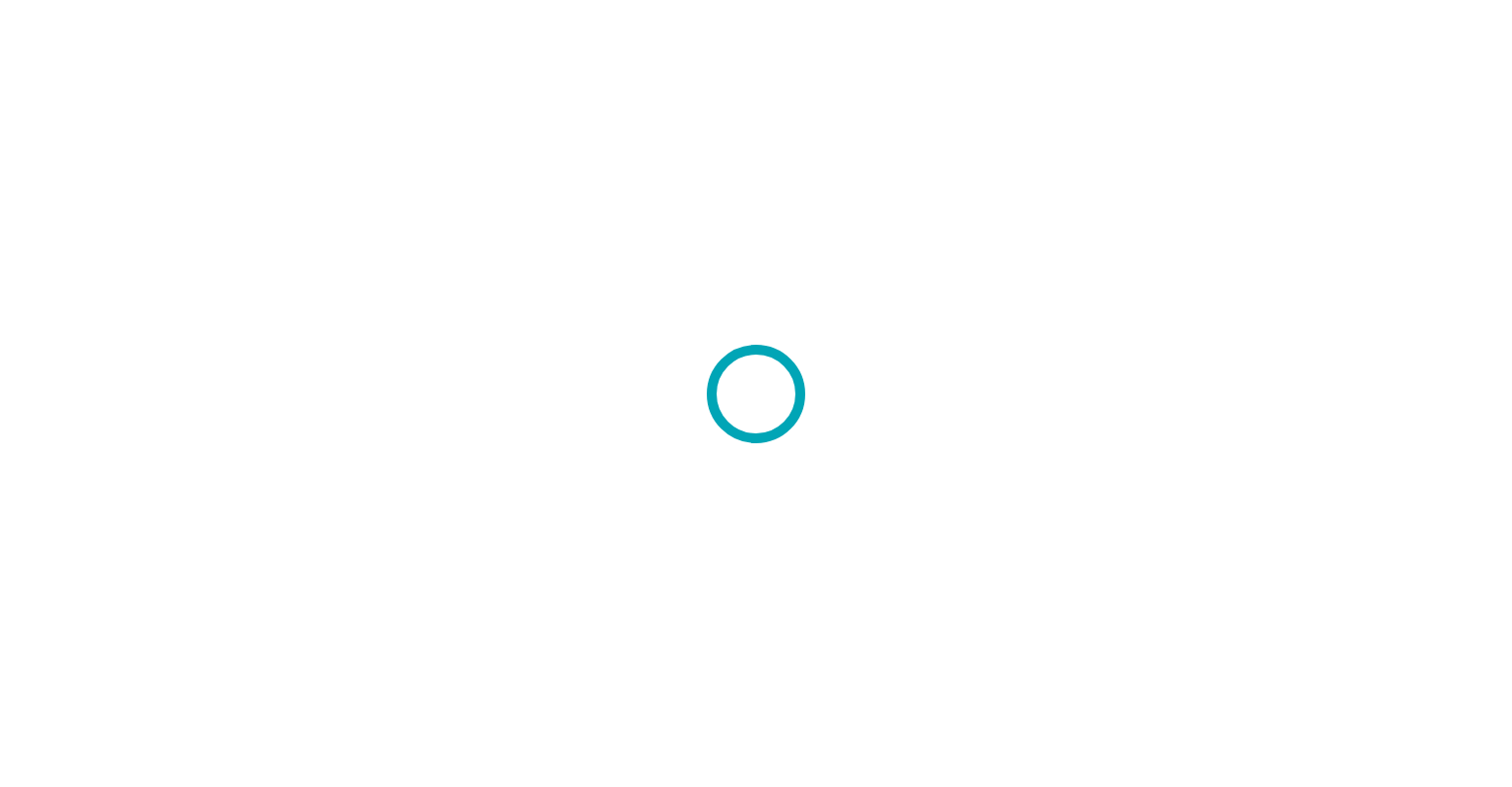 scroll, scrollTop: 0, scrollLeft: 0, axis: both 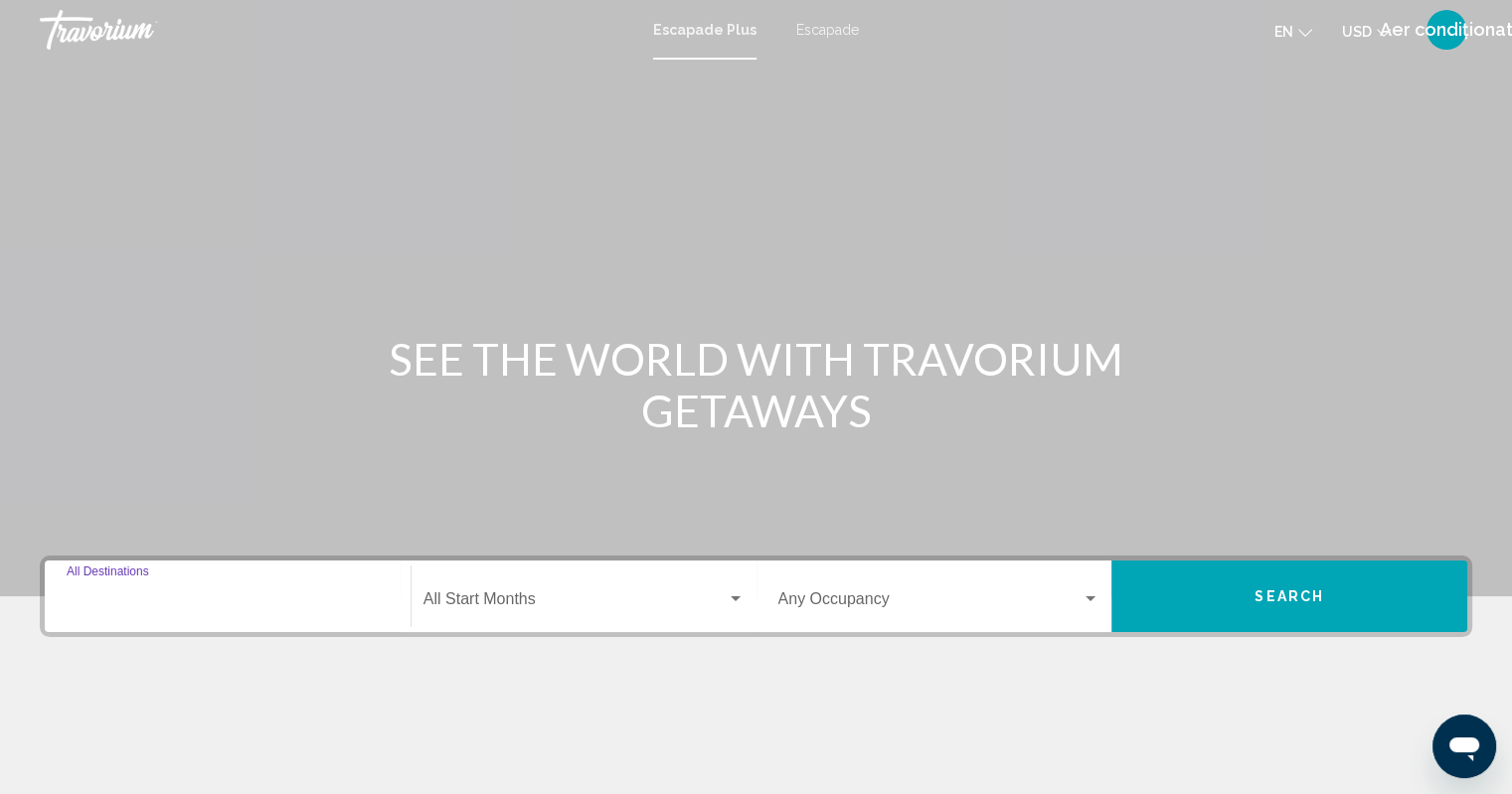 click on "Destination All Destinations" at bounding box center [228, 603] 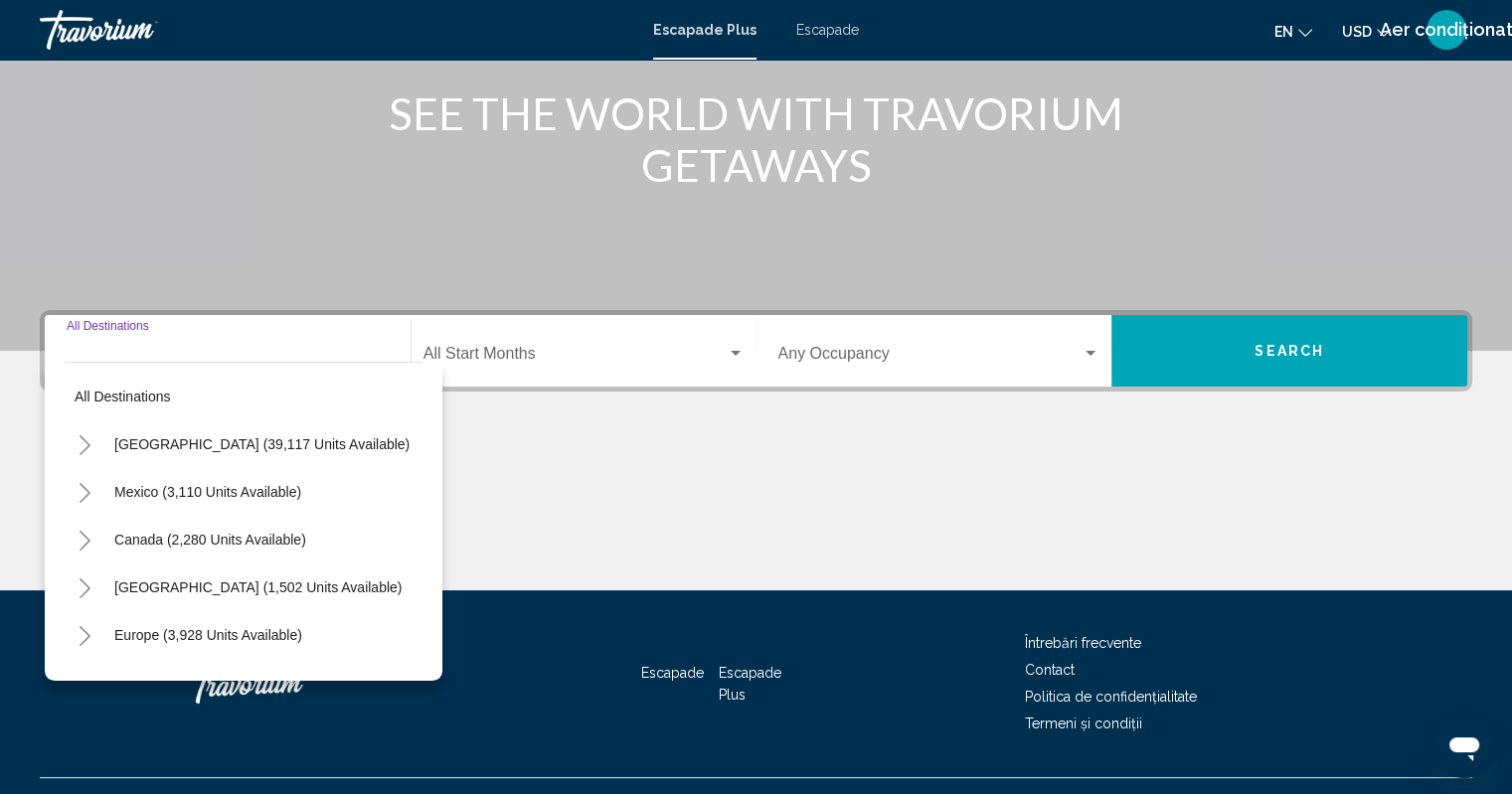 scroll, scrollTop: 284, scrollLeft: 0, axis: vertical 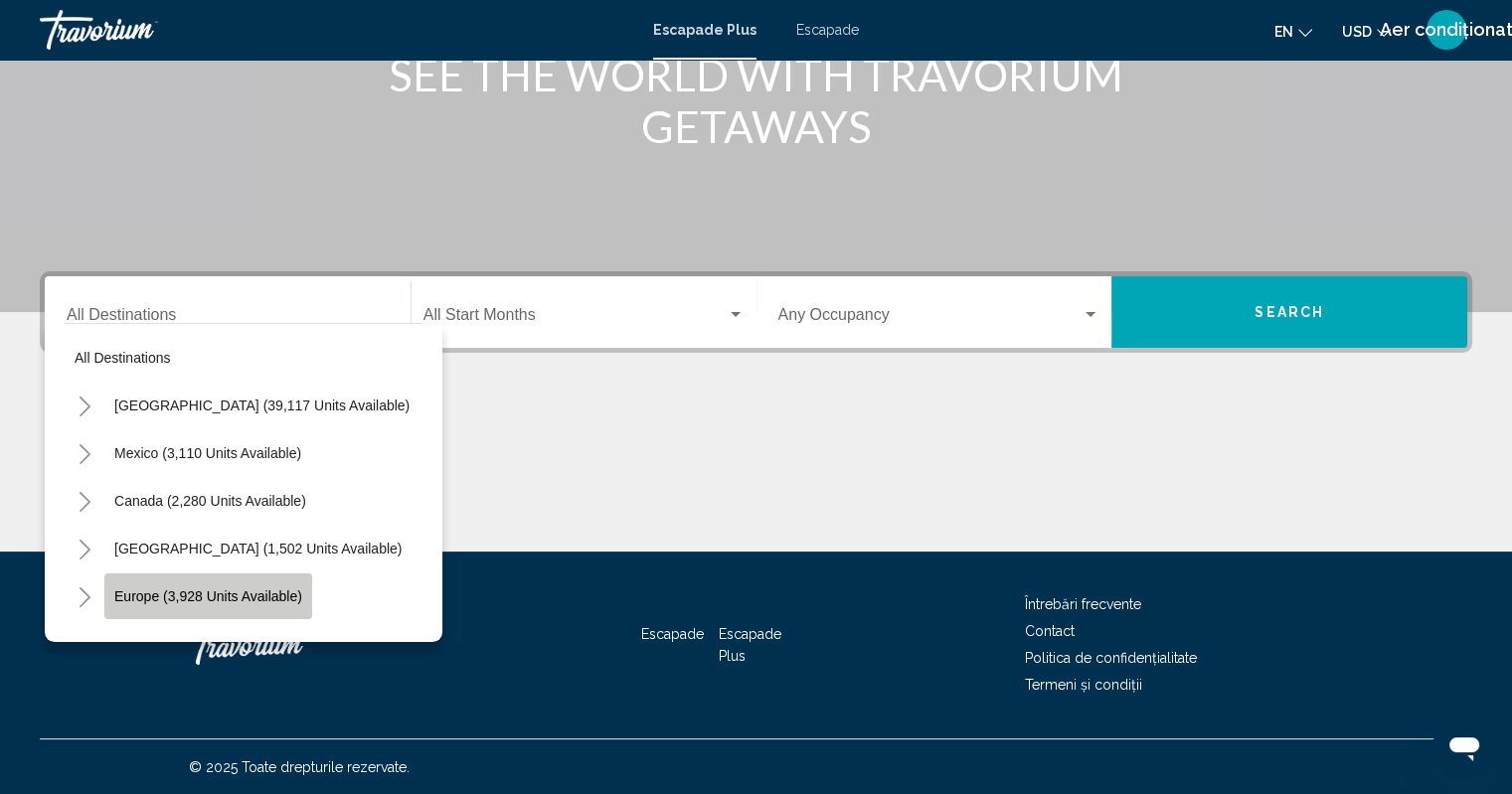 click on "Europe (3,928 units available)" 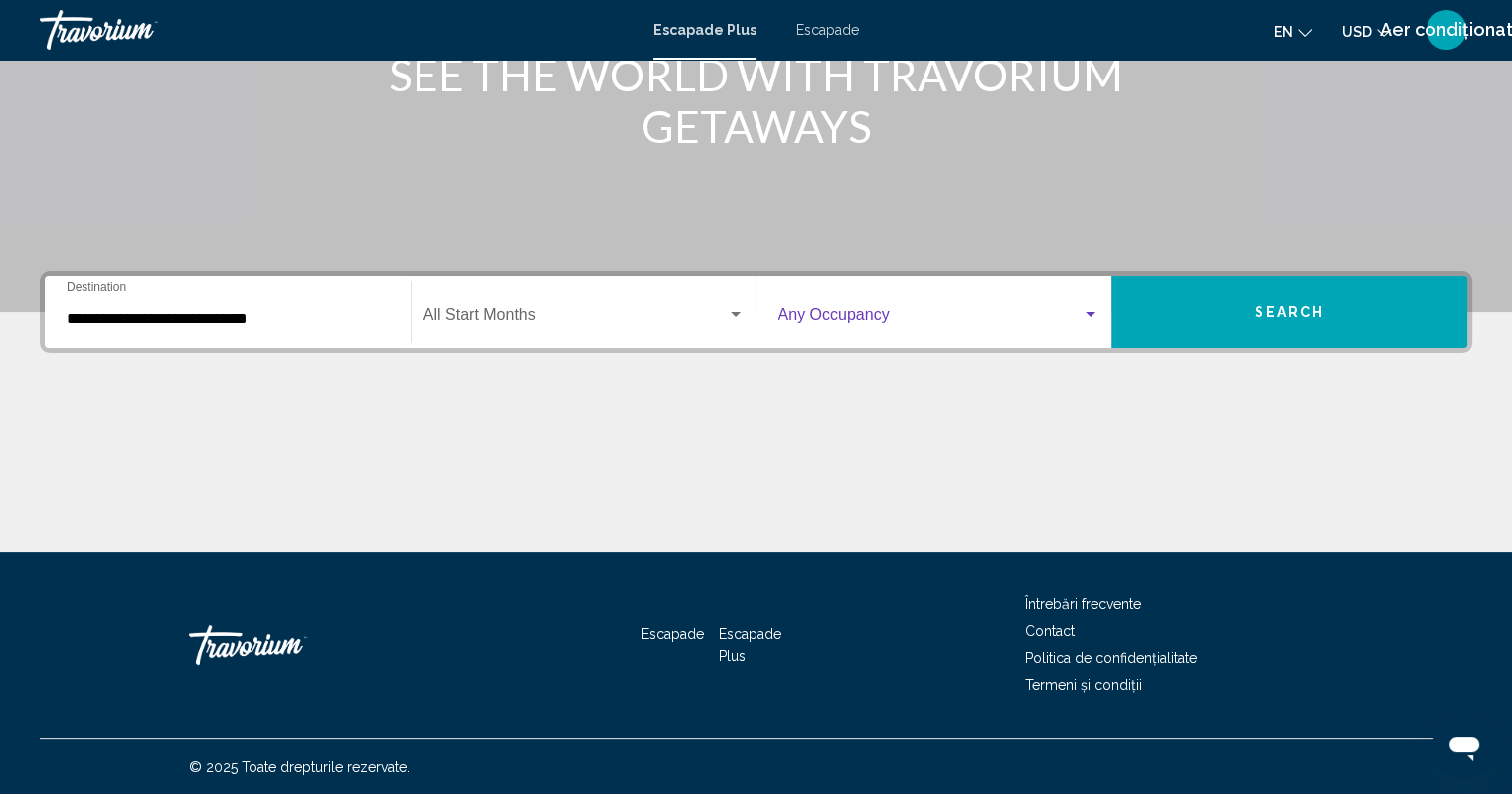 click at bounding box center (1091, 314) 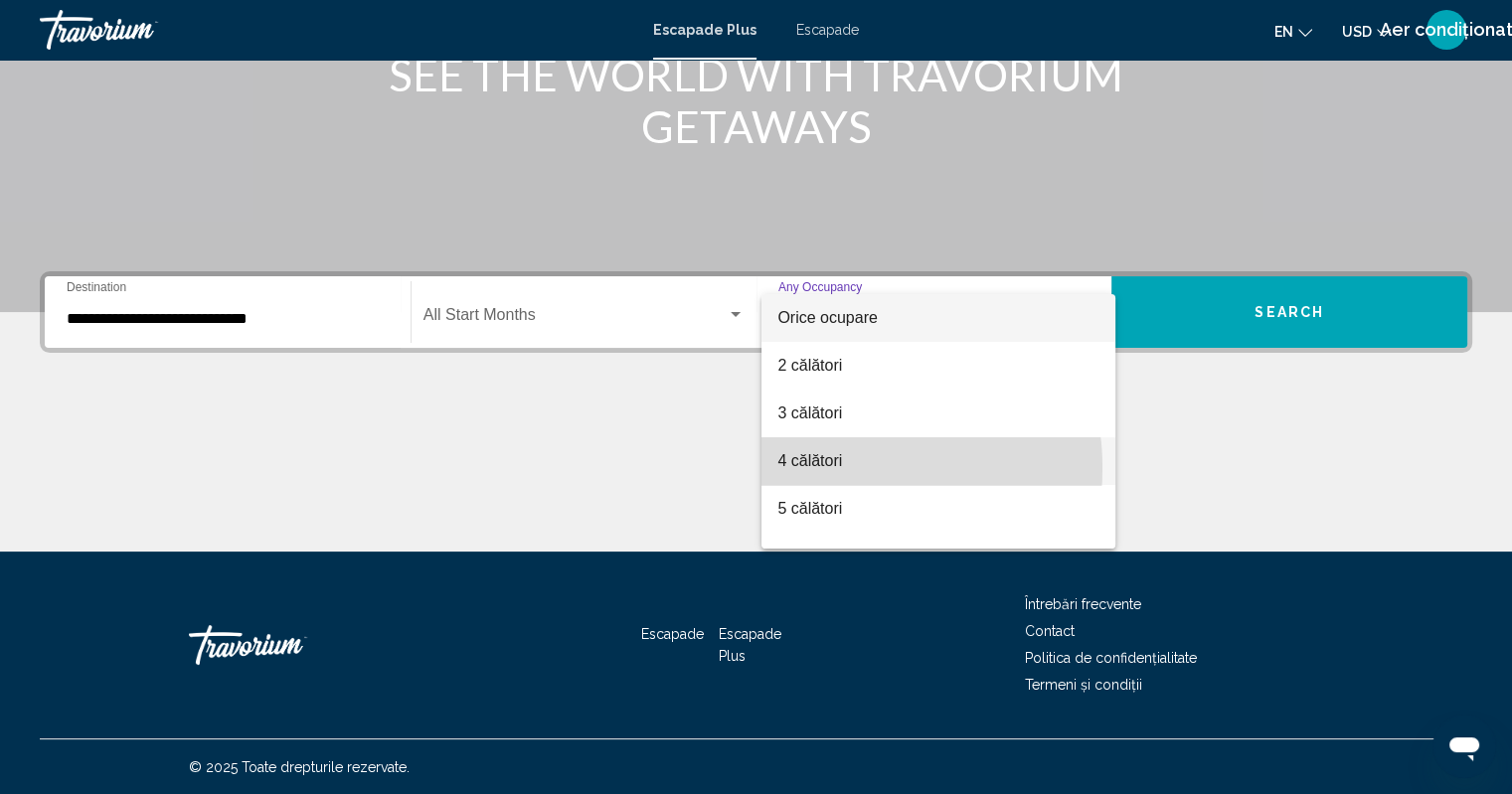 click on "4 călători" at bounding box center [809, 460] 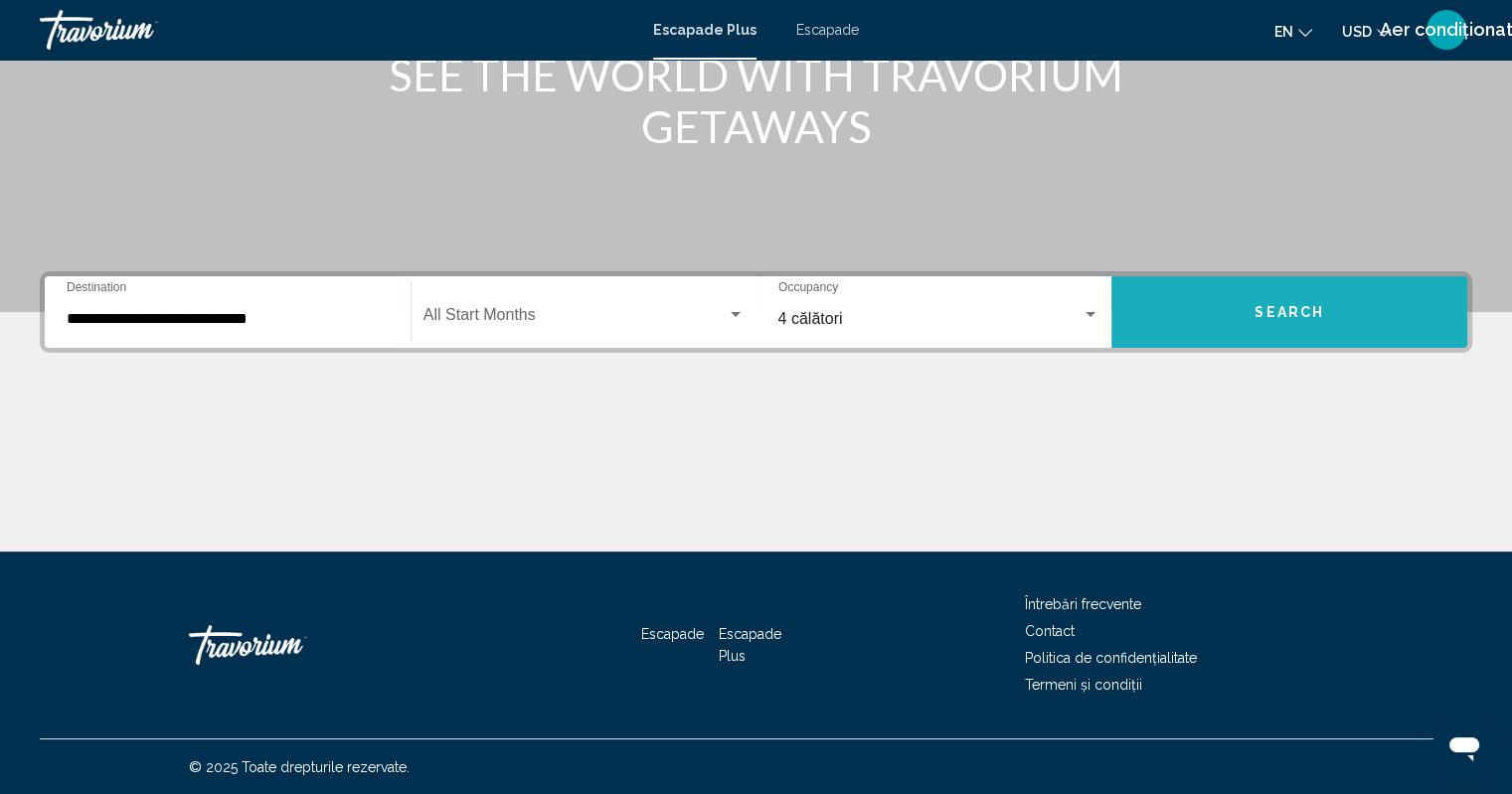 click on "Search" at bounding box center [1289, 313] 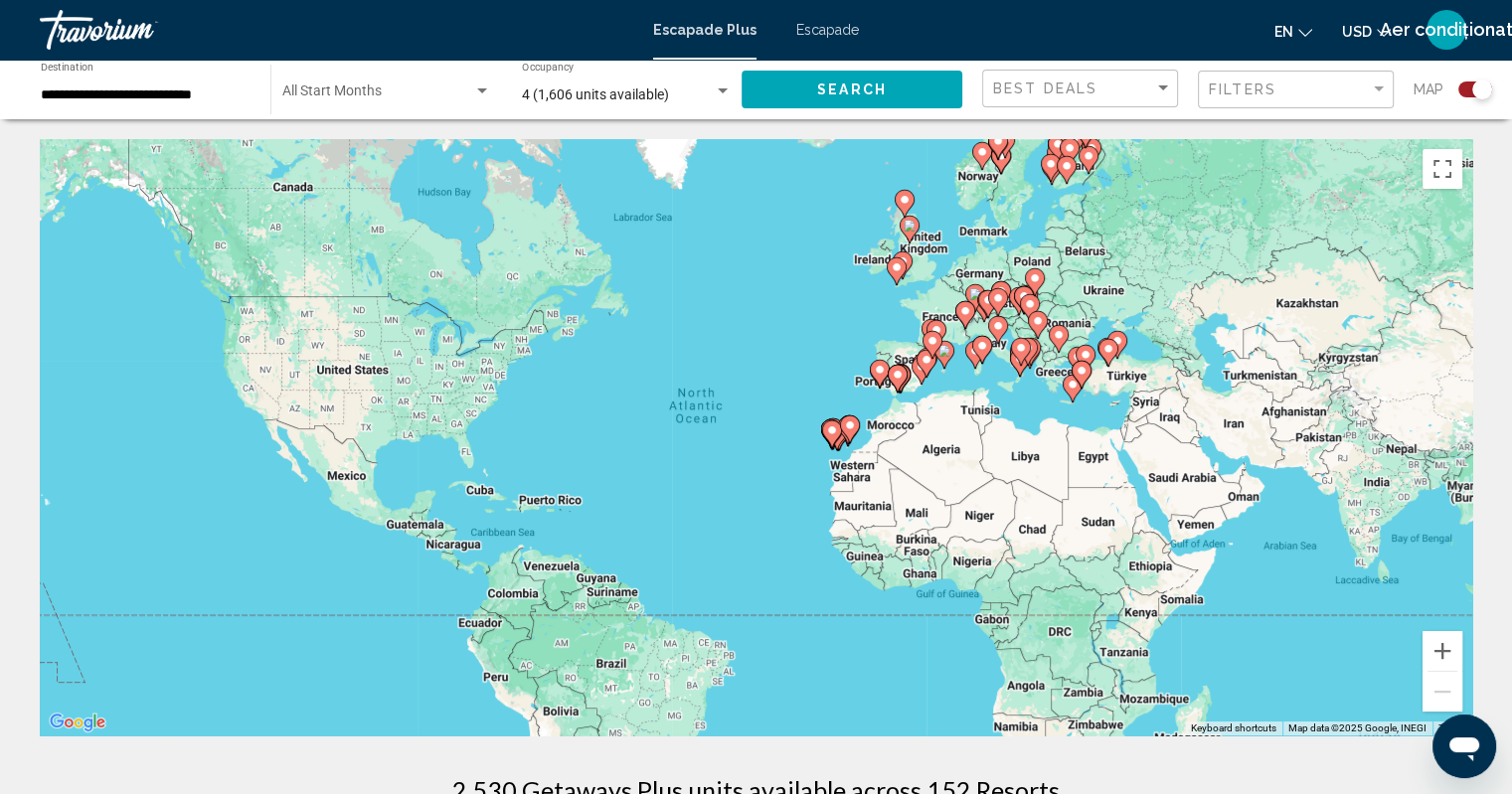 click on "To navigate, press the arrow keys. To activate drag with keyboard, press Alt + Enter. Once in keyboard drag state, use the arrow keys to move the marker. To complete the drag, press the Enter key. To cancel, press Escape." at bounding box center (756, 437) 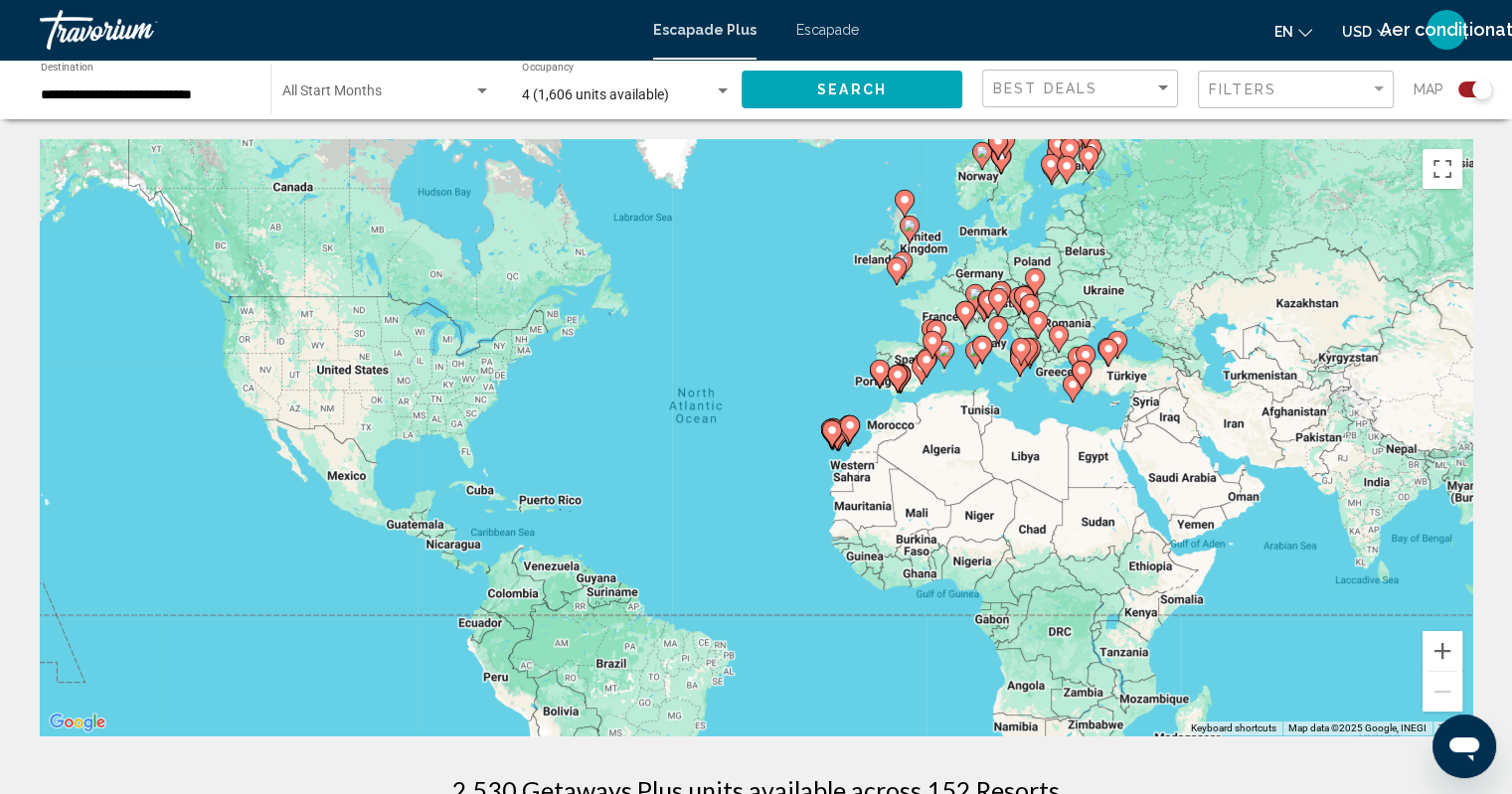 click at bounding box center [998, 330] 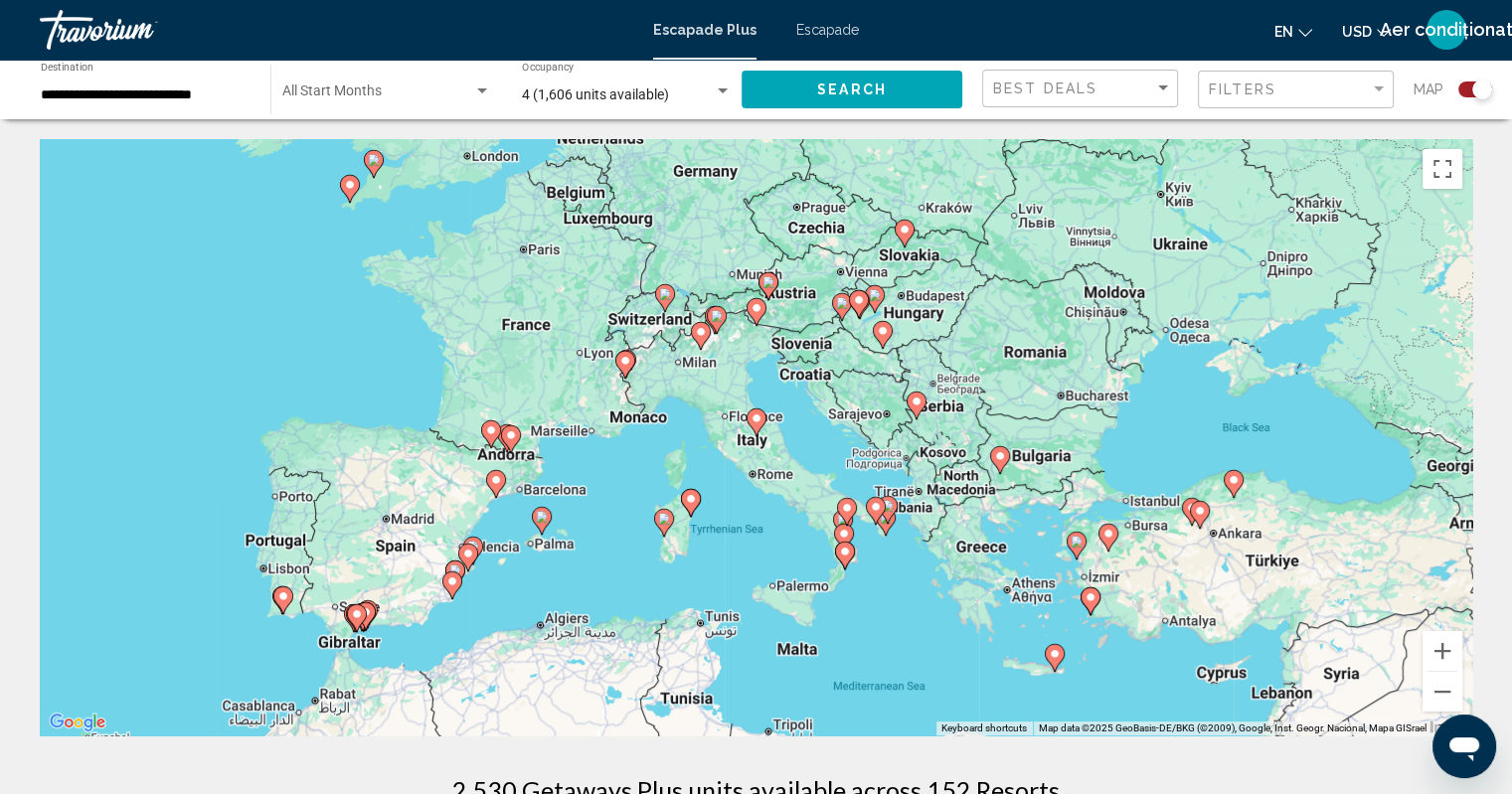 click on "To navigate, press the arrow keys. To activate drag with keyboard, press Alt + Enter. Once in keyboard drag state, use the arrow keys to move the marker. To complete the drag, press the Enter key. To cancel, press Escape." at bounding box center (756, 437) 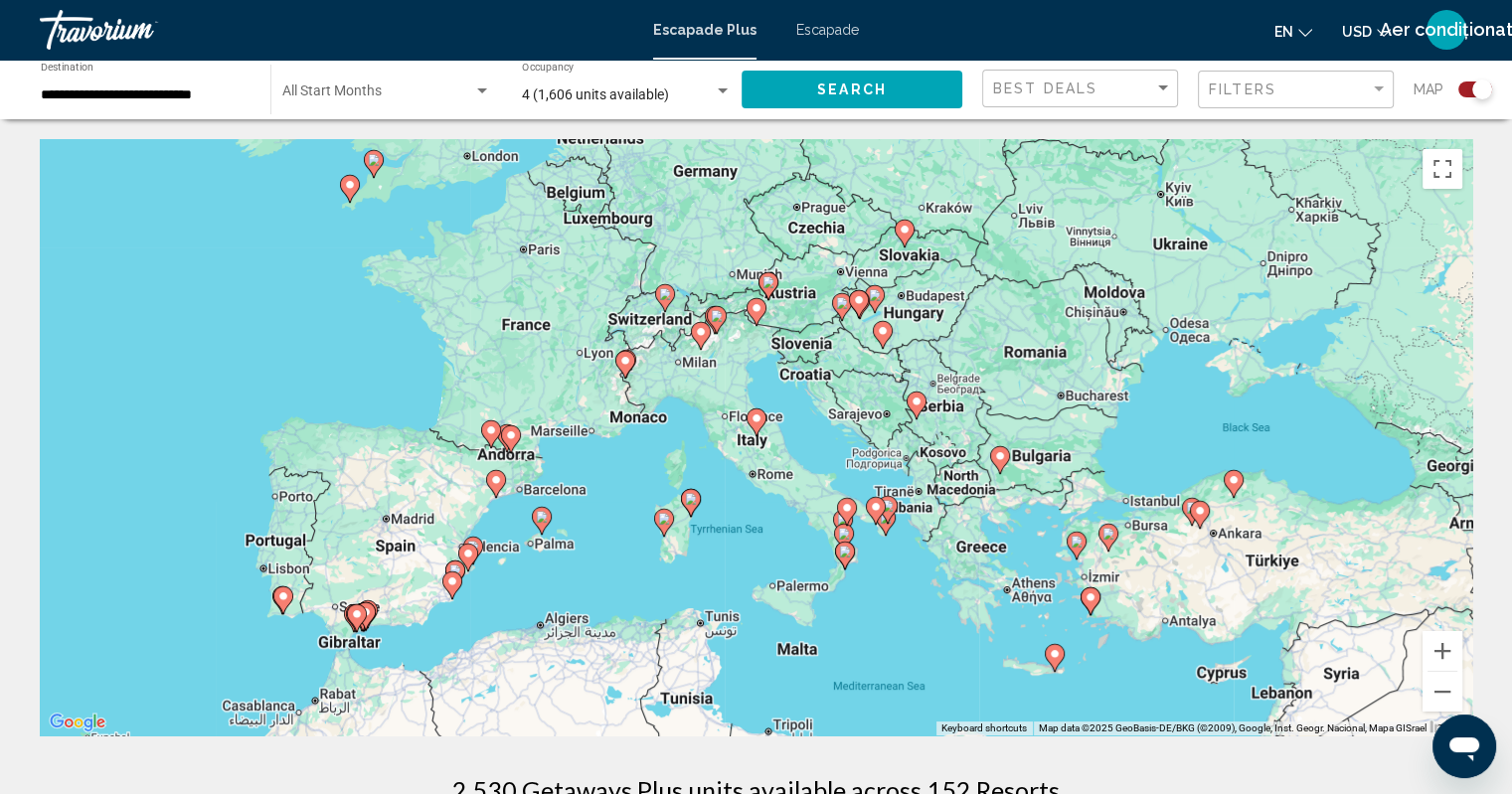 click on "To navigate, press the arrow keys. To activate drag with keyboard, press Alt + Enter. Once in keyboard drag state, use the arrow keys to move the marker. To complete the drag, press the Enter key. To cancel, press Escape." at bounding box center [756, 437] 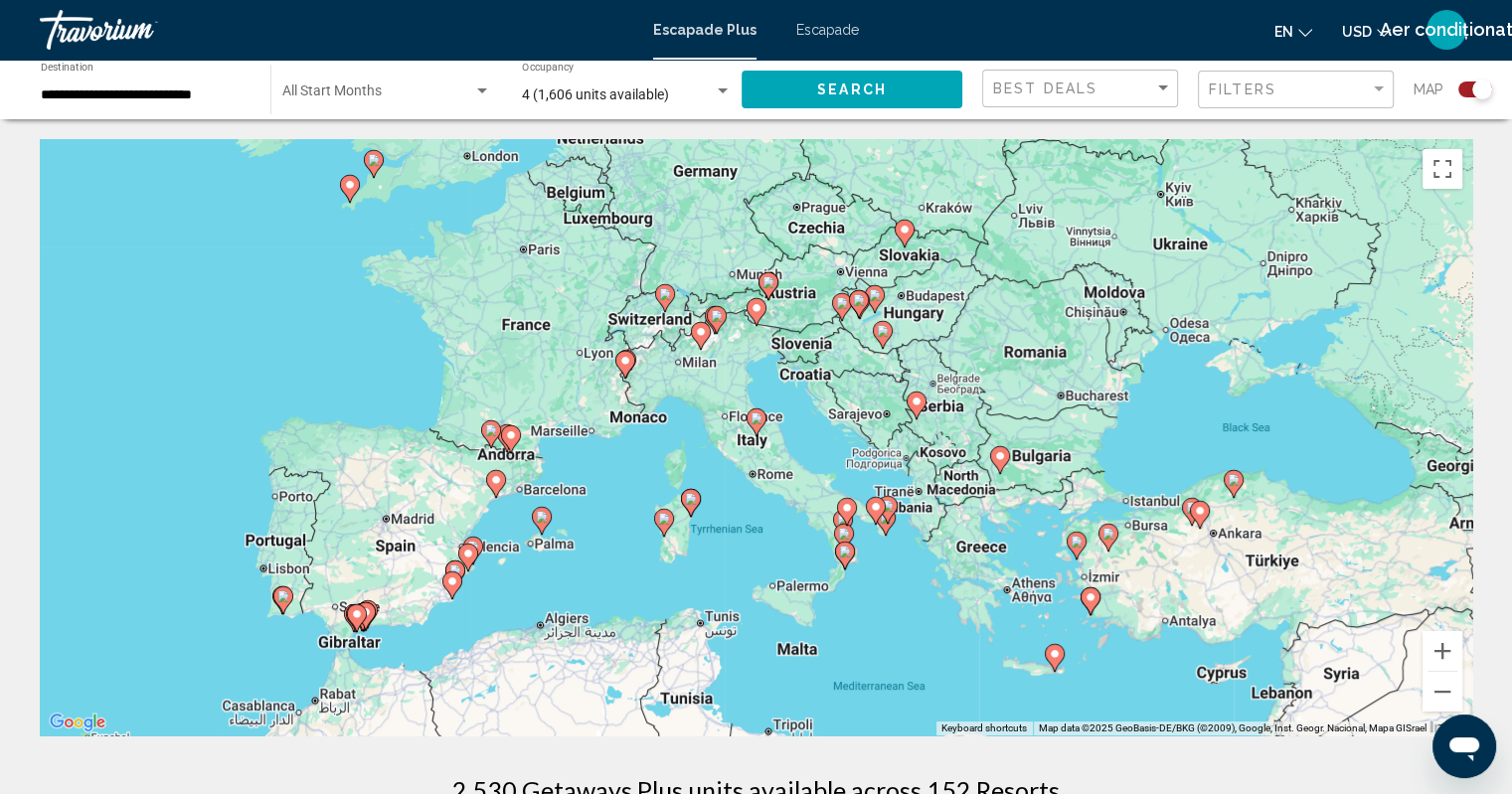 click on "To navigate, press the arrow keys. To activate drag with keyboard, press Alt + Enter. Once in keyboard drag state, use the arrow keys to move the marker. To complete the drag, press the Enter key. To cancel, press Escape." at bounding box center (756, 437) 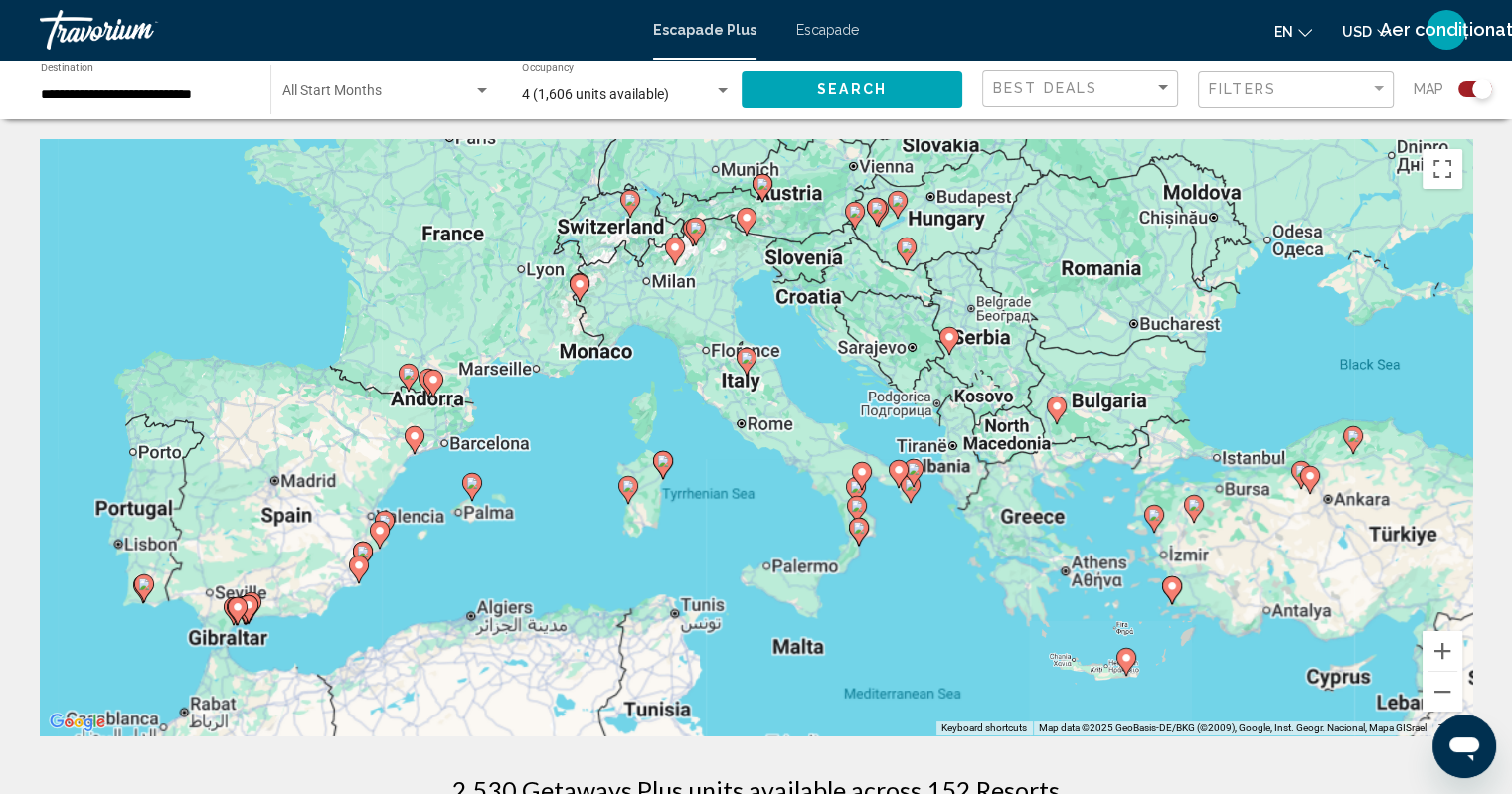 click on "To navigate, press the arrow keys. To activate drag with keyboard, press Alt + Enter. Once in keyboard drag state, use the arrow keys to move the marker. To complete the drag, press the Enter key. To cancel, press Escape." at bounding box center (756, 437) 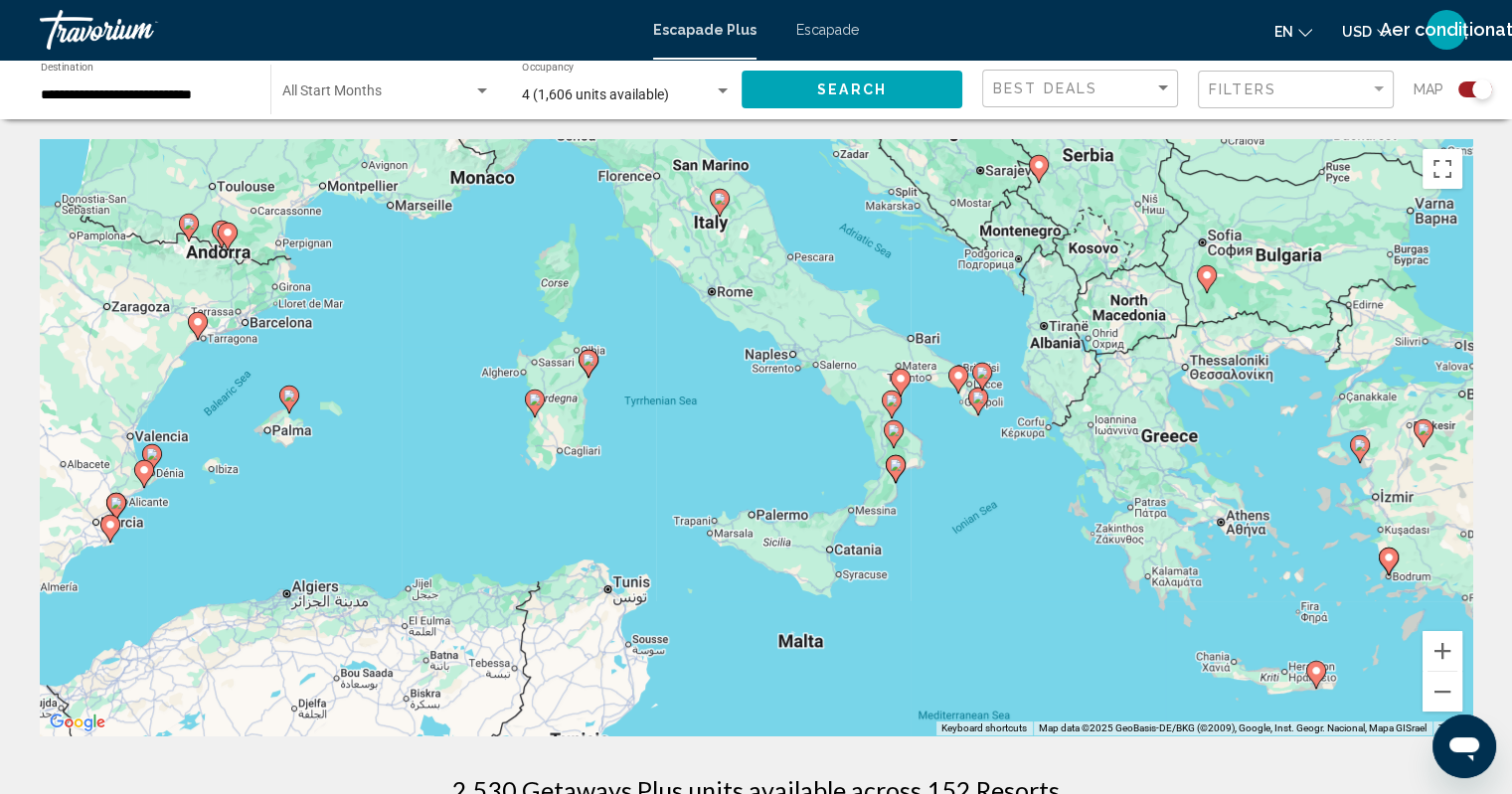 click on "To navigate, press the arrow keys. To activate drag with keyboard, press Alt + Enter. Once in keyboard drag state, use the arrow keys to move the marker. To complete the drag, press the Enter key. To cancel, press Escape." at bounding box center [756, 437] 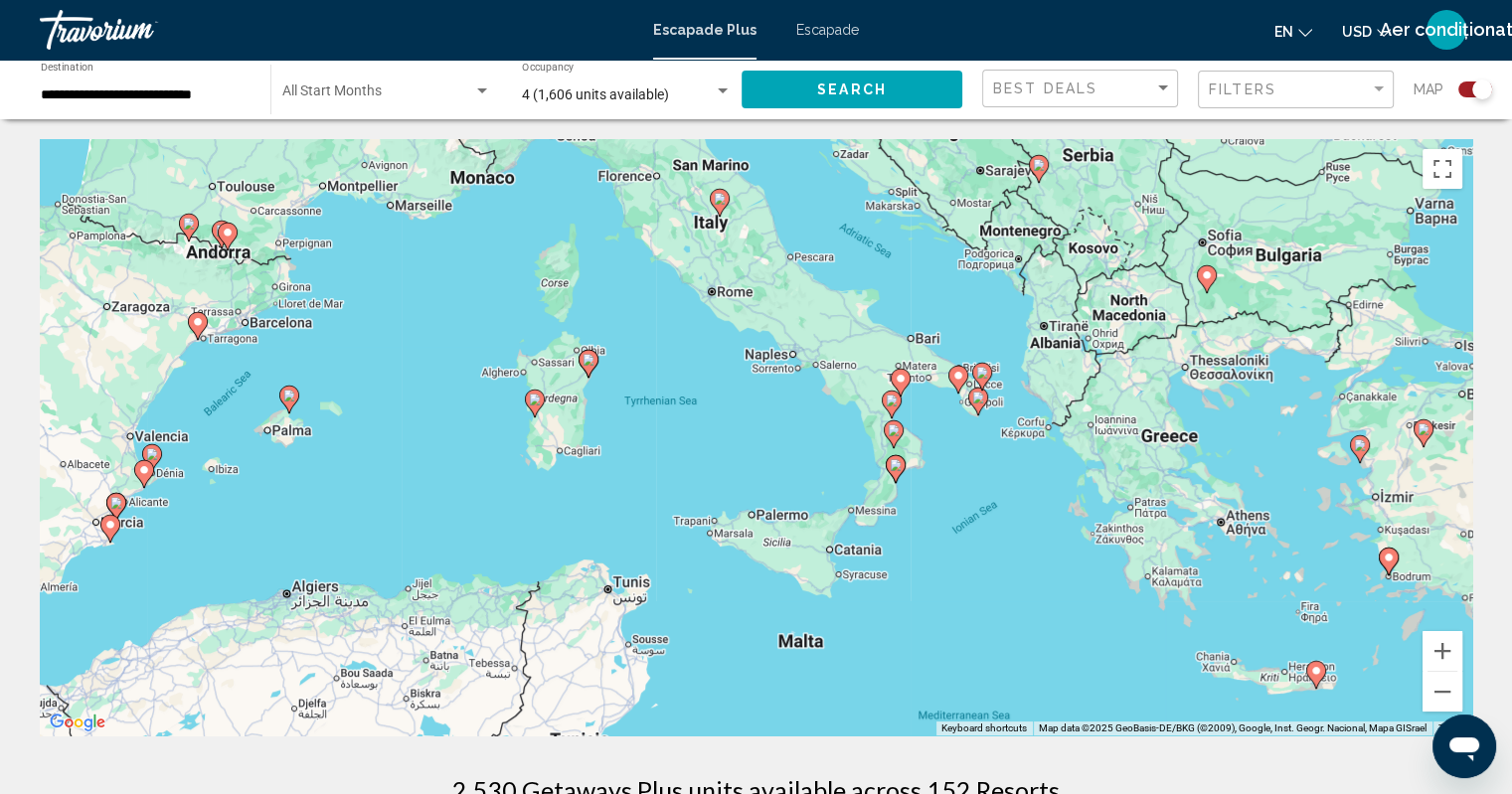 click on "To navigate, press the arrow keys. To activate drag with keyboard, press Alt + Enter. Once in keyboard drag state, use the arrow keys to move the marker. To complete the drag, press the Enter key. To cancel, press Escape." at bounding box center [756, 437] 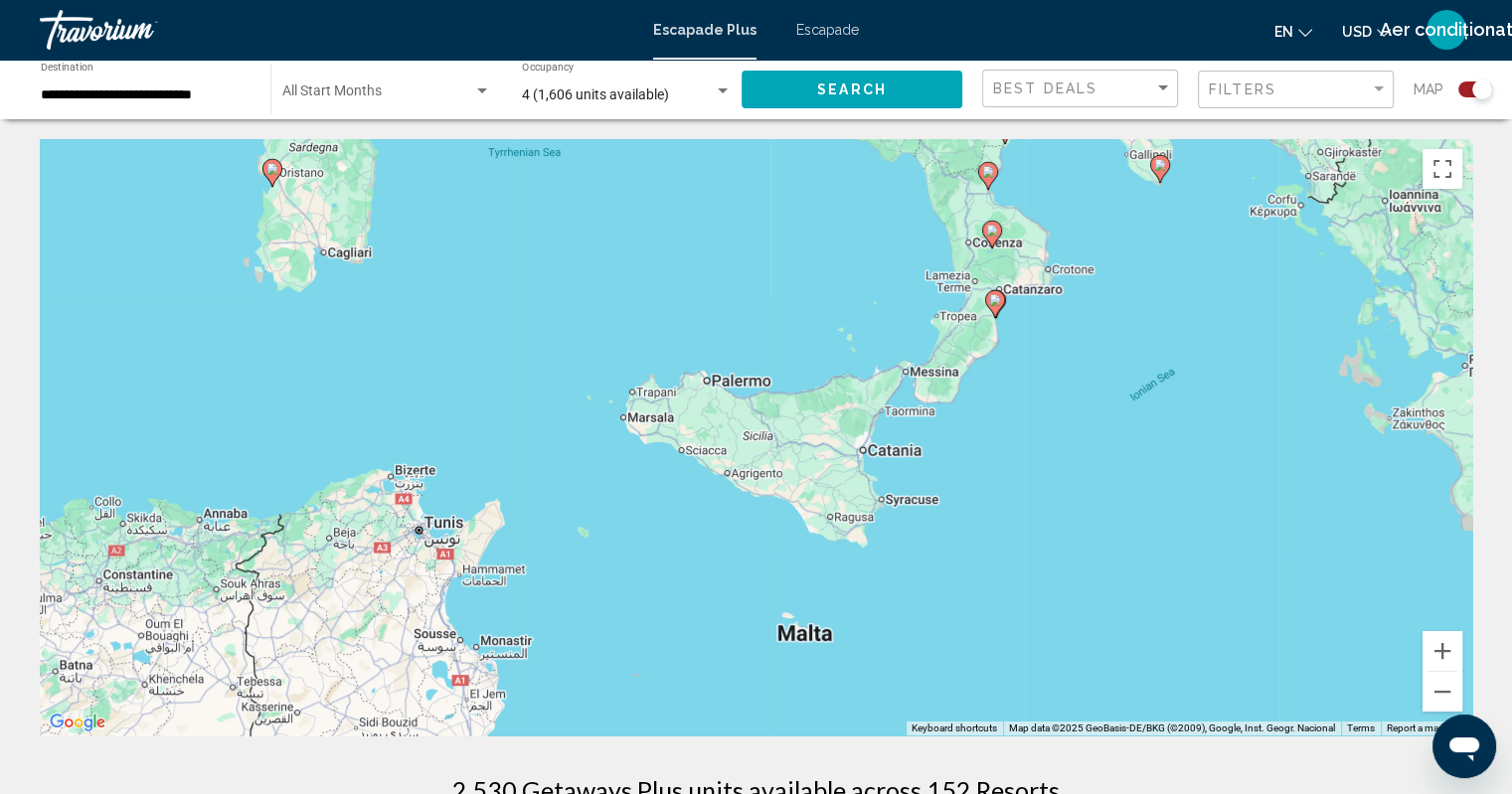click on "To navigate, press the arrow keys. To activate drag with keyboard, press Alt + Enter. Once in keyboard drag state, use the arrow keys to move the marker. To complete the drag, press the Enter key. To cancel, press Escape." at bounding box center (756, 437) 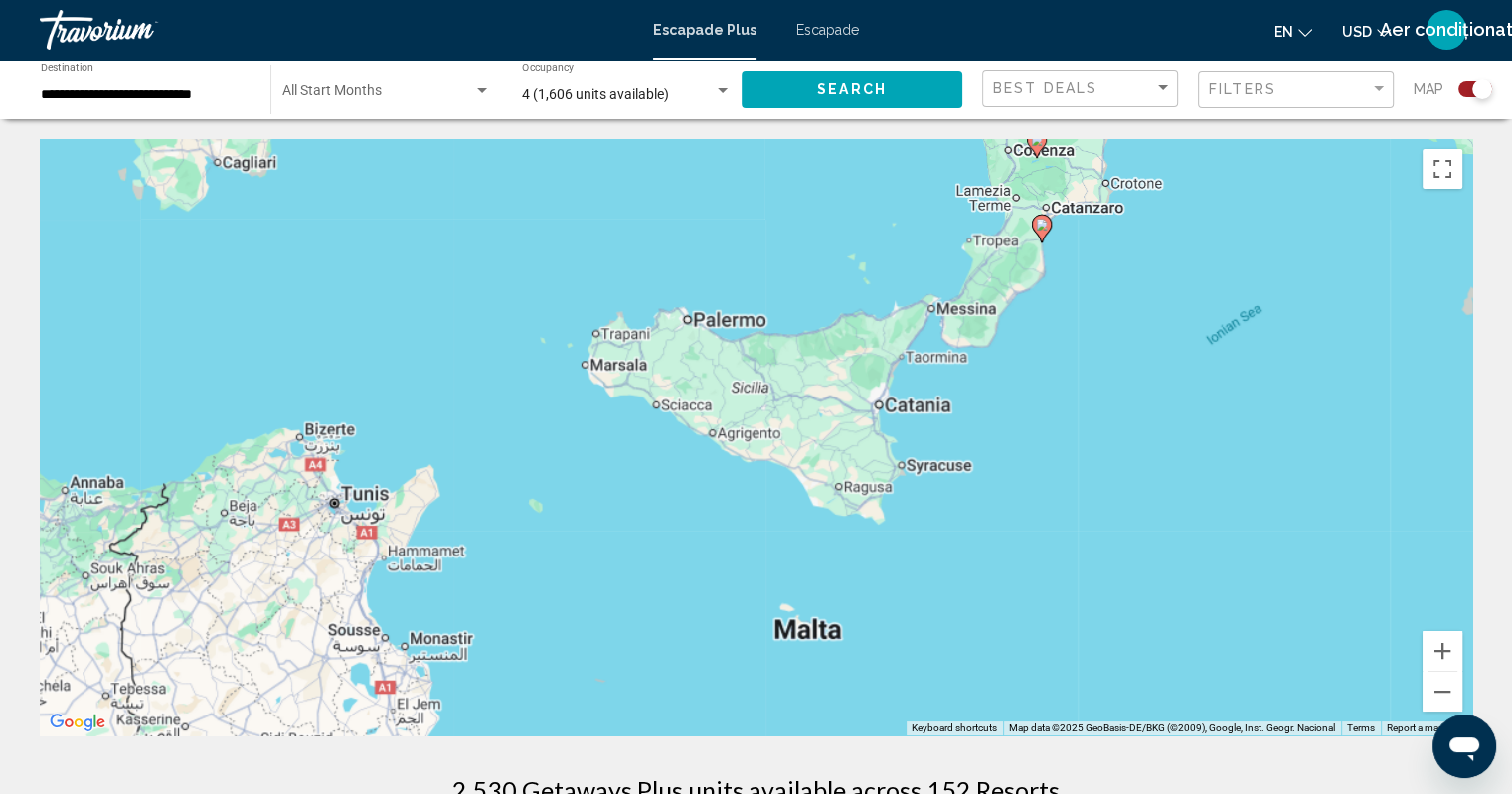 click on "To navigate, press the arrow keys. To activate drag with keyboard, press Alt + Enter. Once in keyboard drag state, use the arrow keys to move the marker. To complete the drag, press the Enter key. To cancel, press Escape." at bounding box center (756, 437) 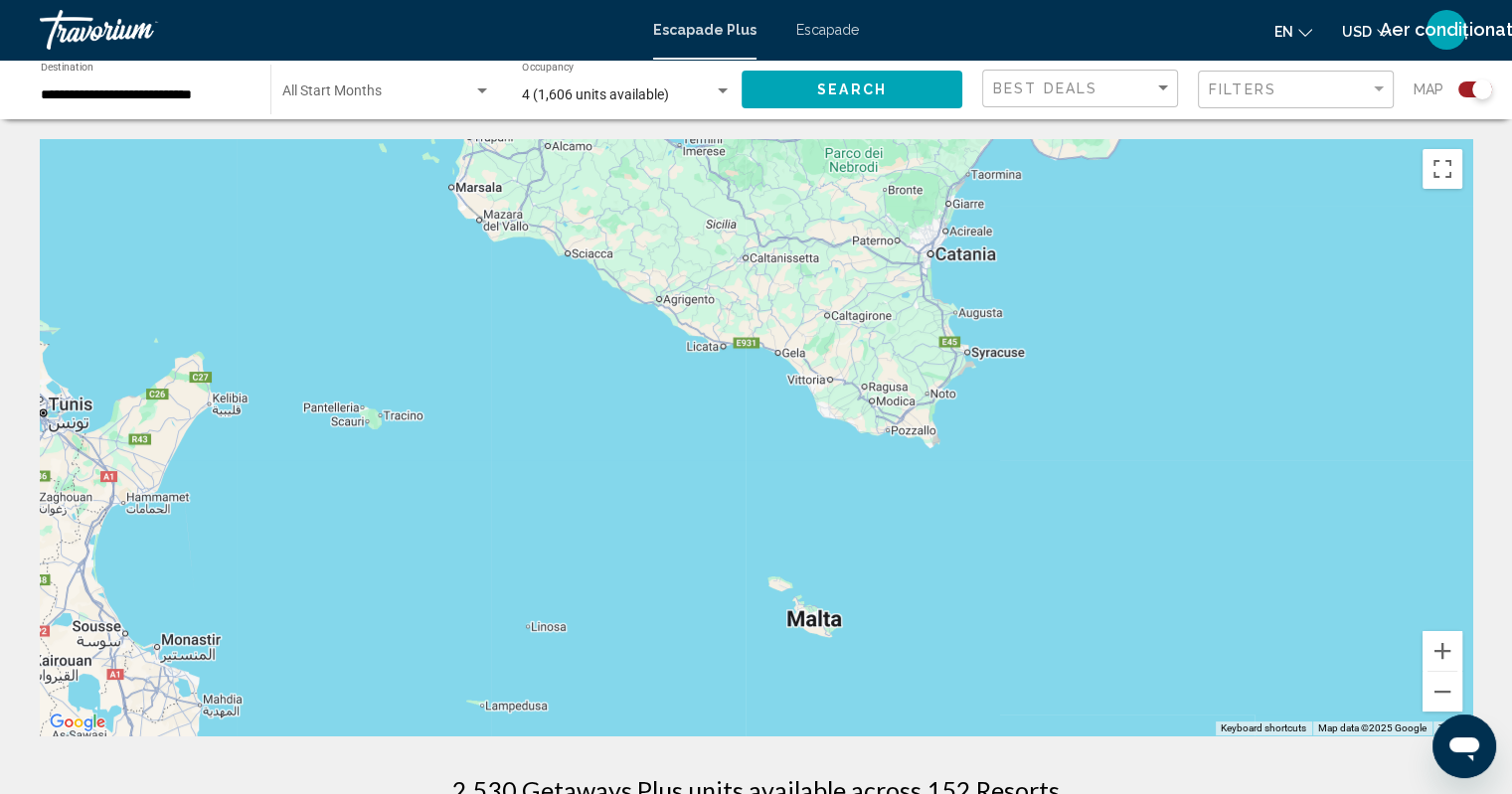 click on "To navigate, press the arrow keys." at bounding box center [756, 437] 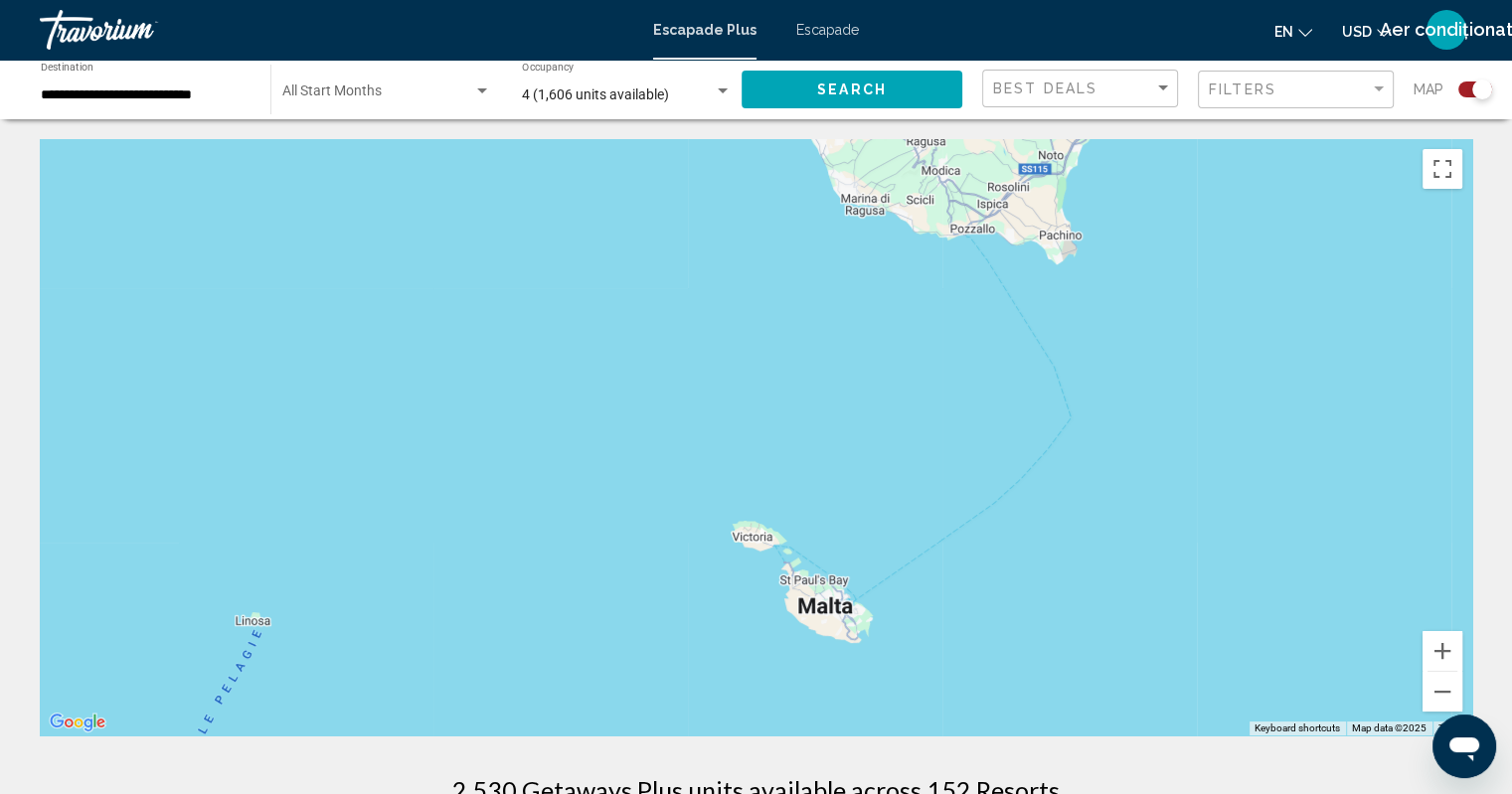 click on "To navigate, press the arrow keys." at bounding box center (756, 437) 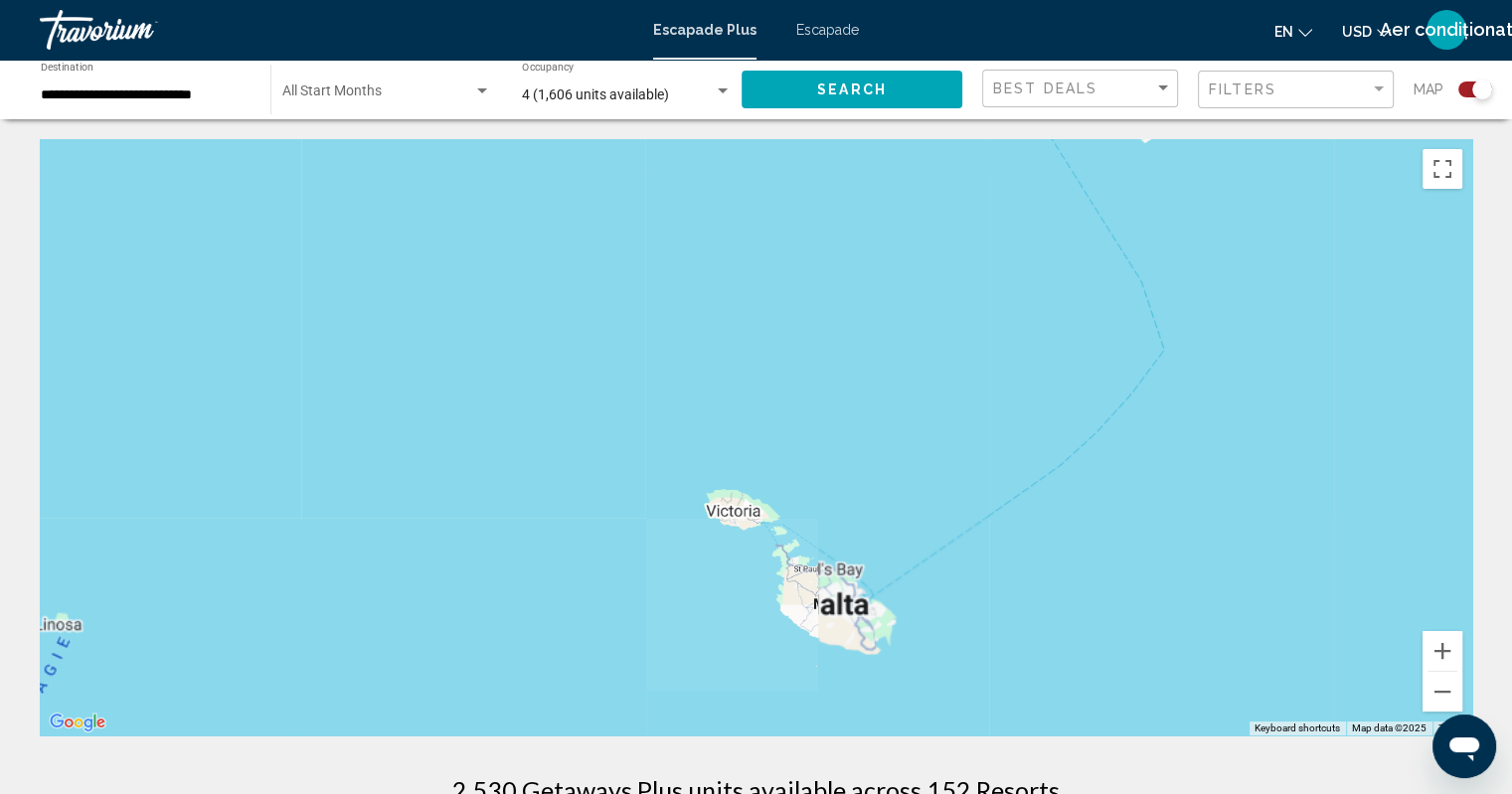 click on "To navigate, press the arrow keys." at bounding box center [756, 437] 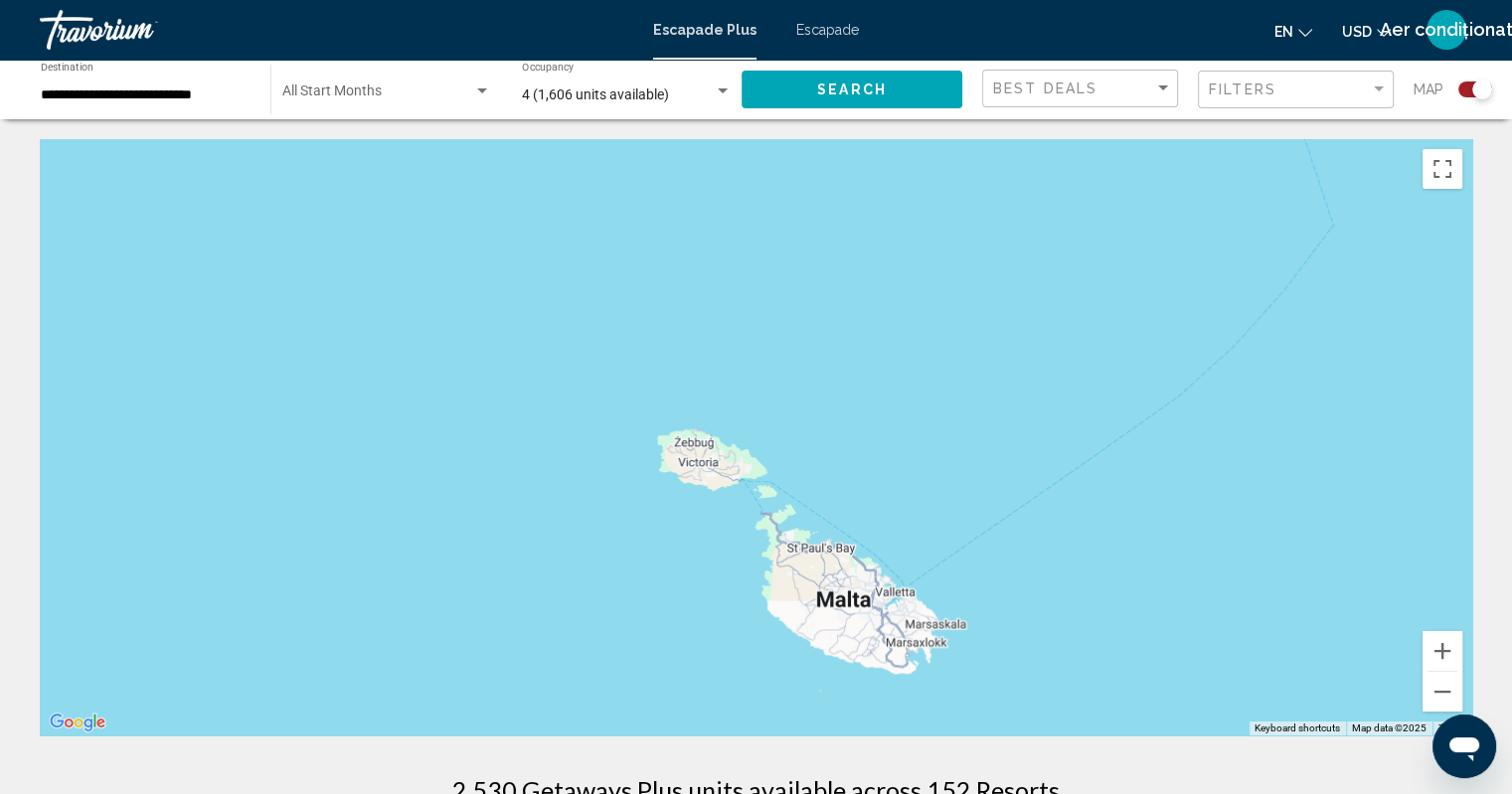 click on "To navigate, press the arrow keys." at bounding box center (756, 437) 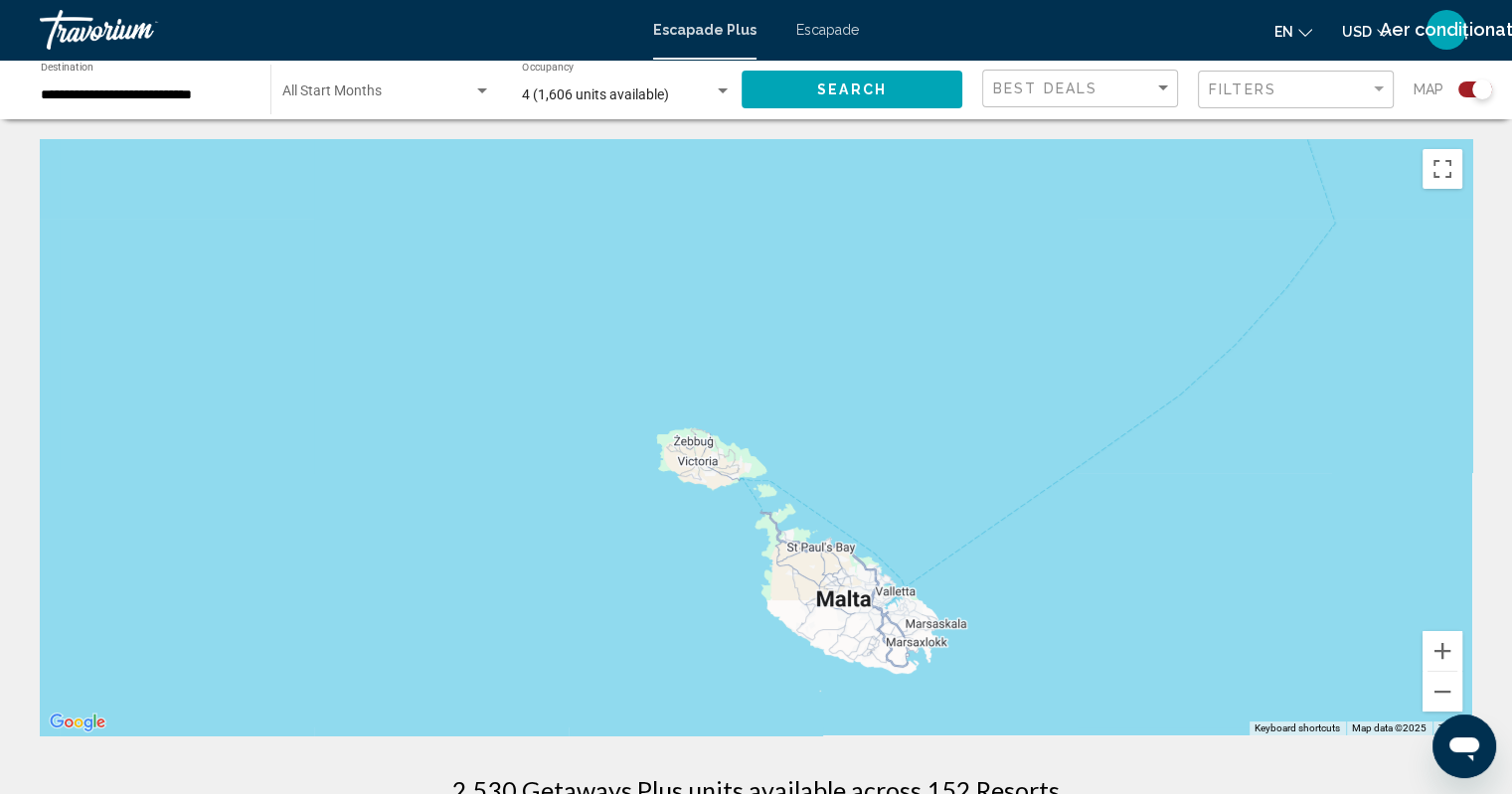 click on "To navigate, press the arrow keys." at bounding box center (756, 437) 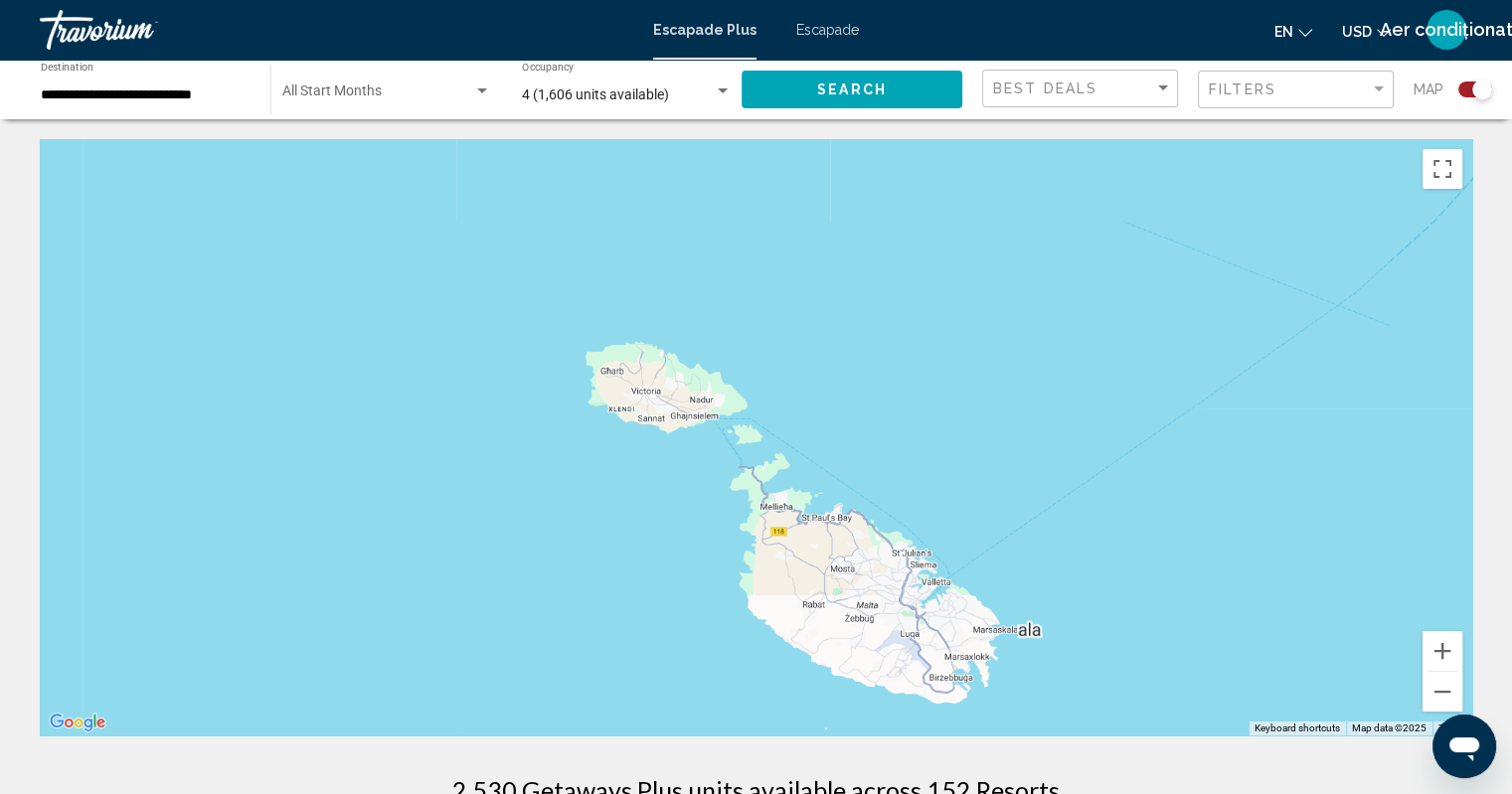click on "To navigate, press the arrow keys." at bounding box center (756, 437) 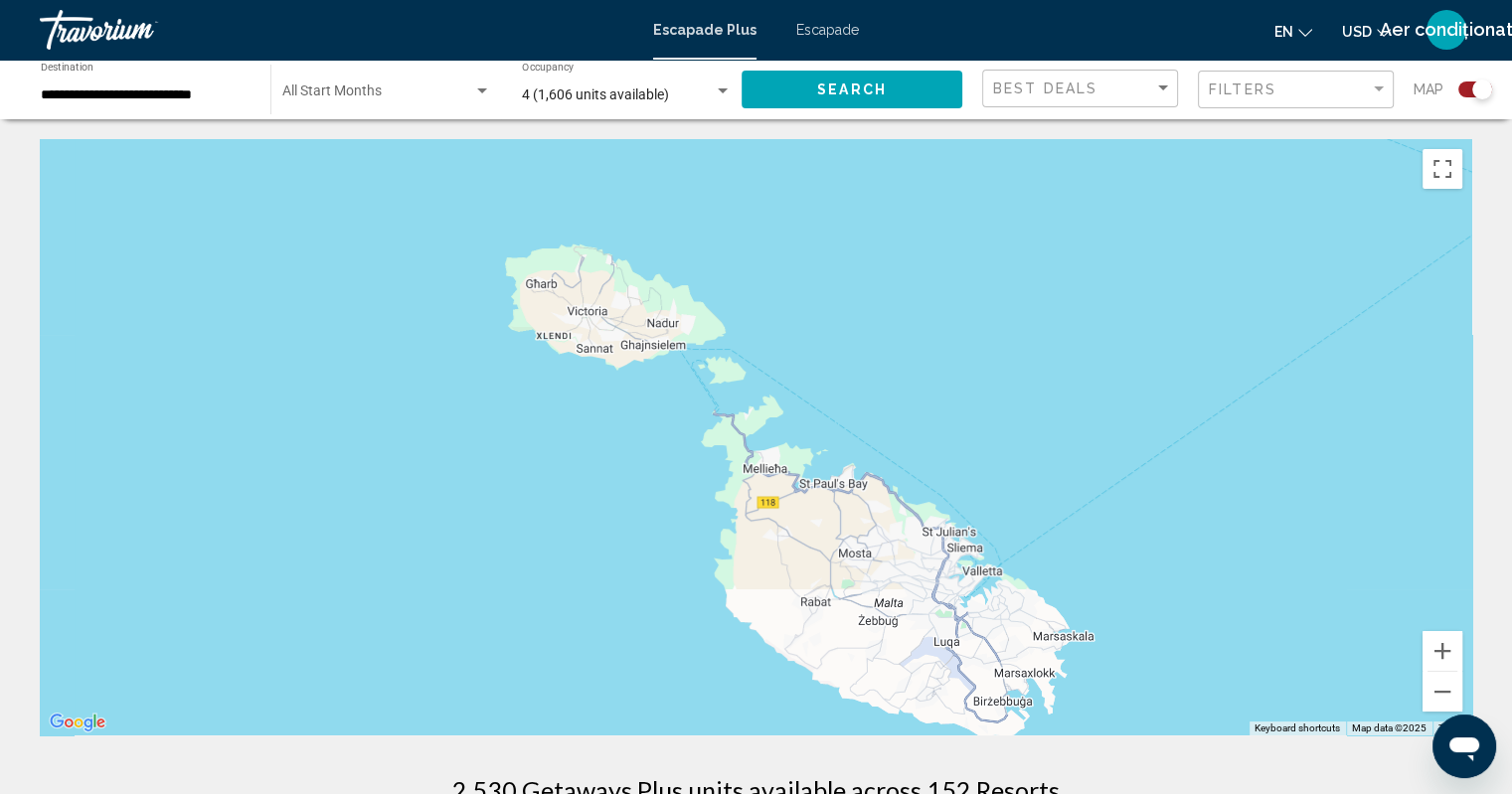 click on "To navigate, press the arrow keys." at bounding box center [756, 437] 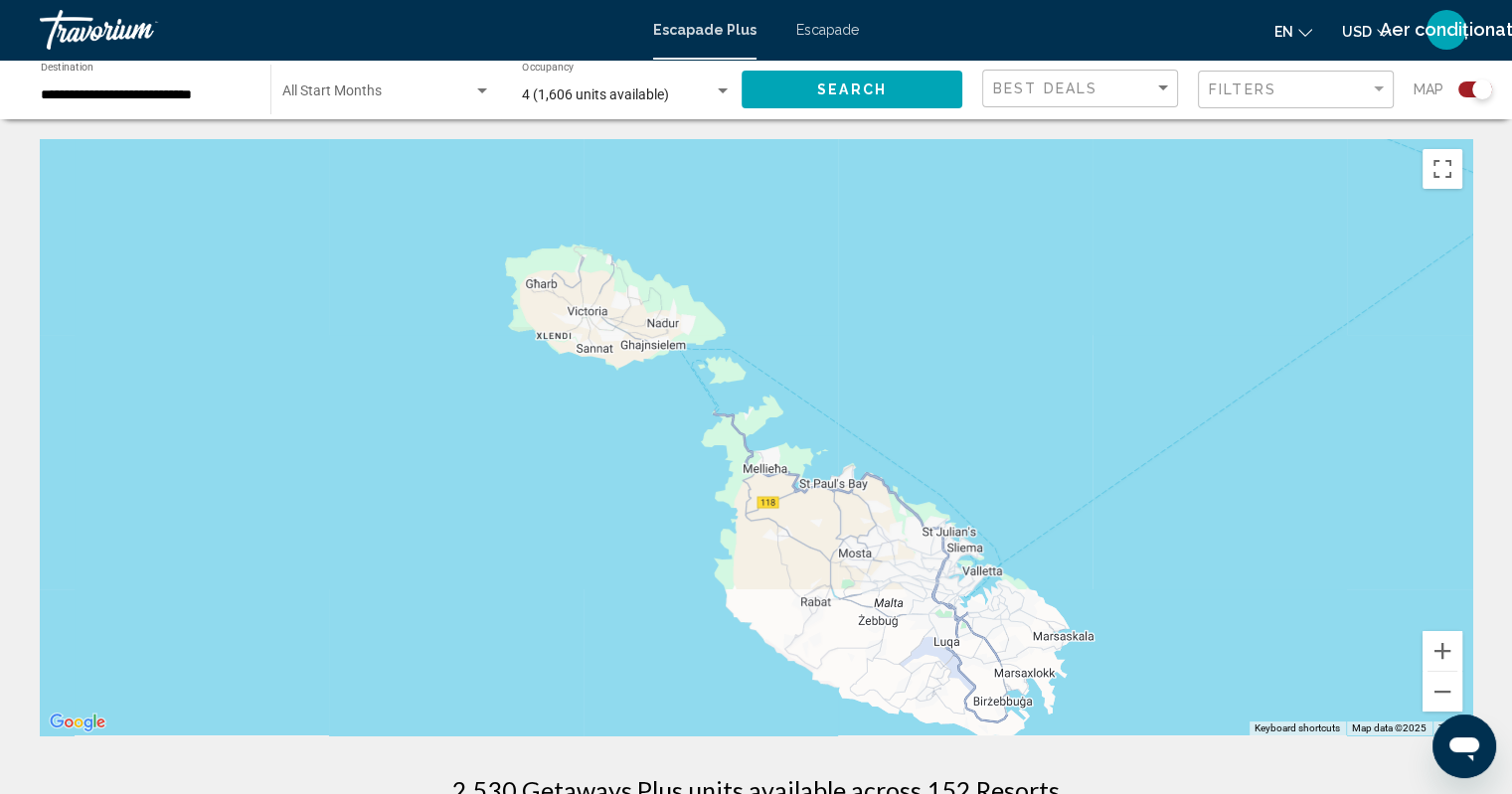 click on "To navigate, press the arrow keys." at bounding box center (756, 437) 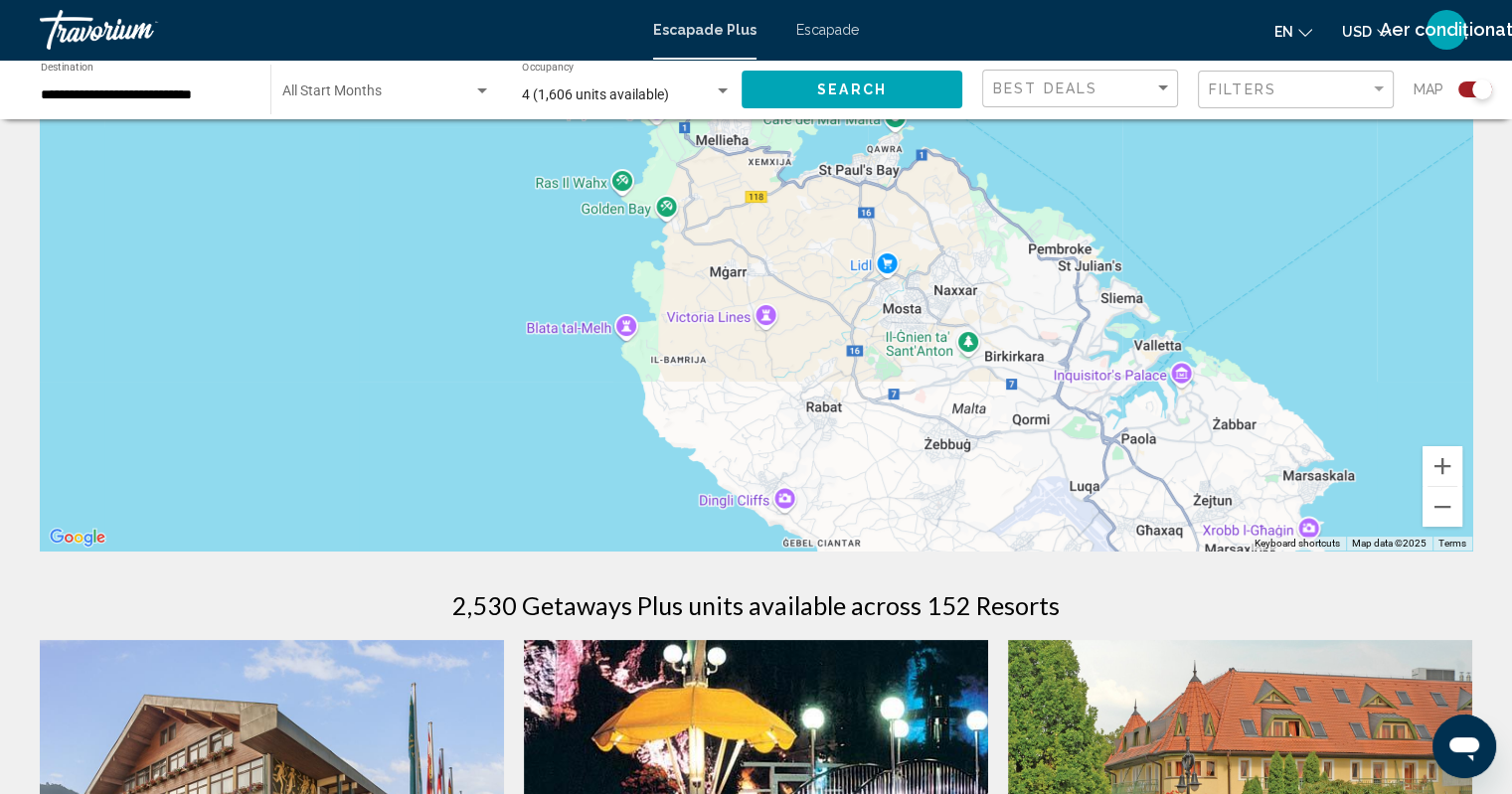 scroll, scrollTop: 181, scrollLeft: 0, axis: vertical 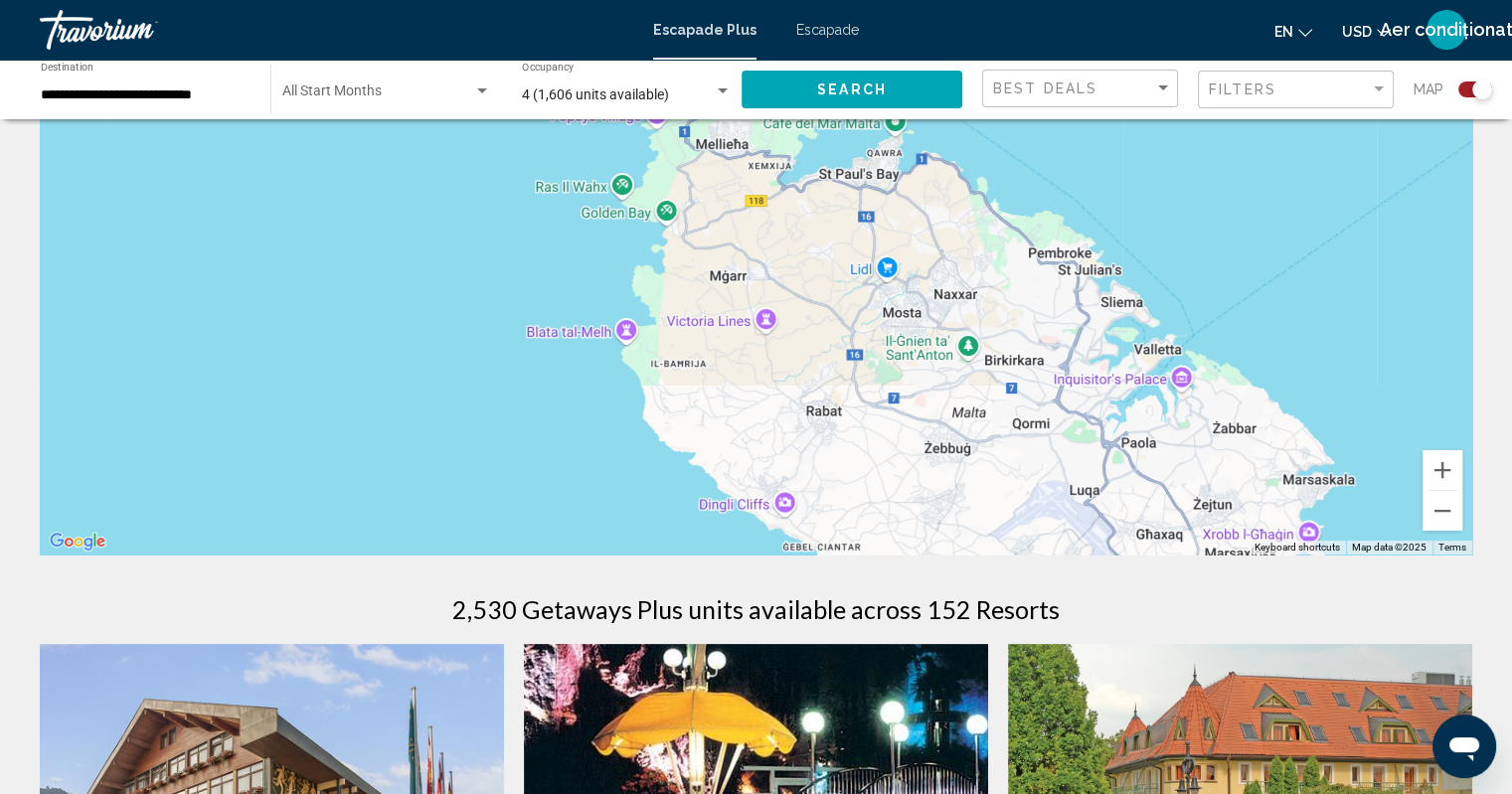 click on "To navigate, press the arrow keys." at bounding box center [756, 256] 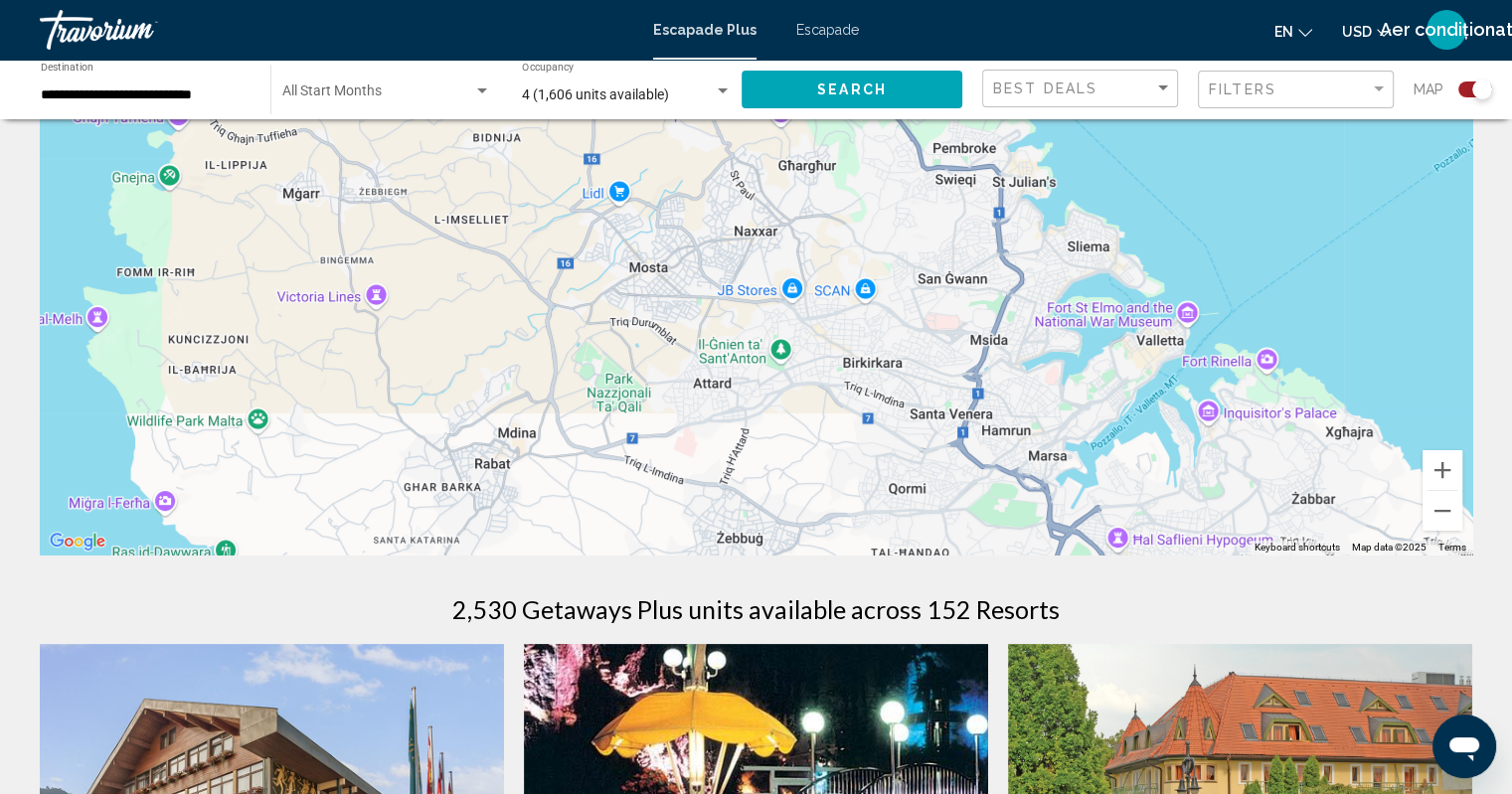 click on "To navigate, press the arrow keys." at bounding box center [756, 256] 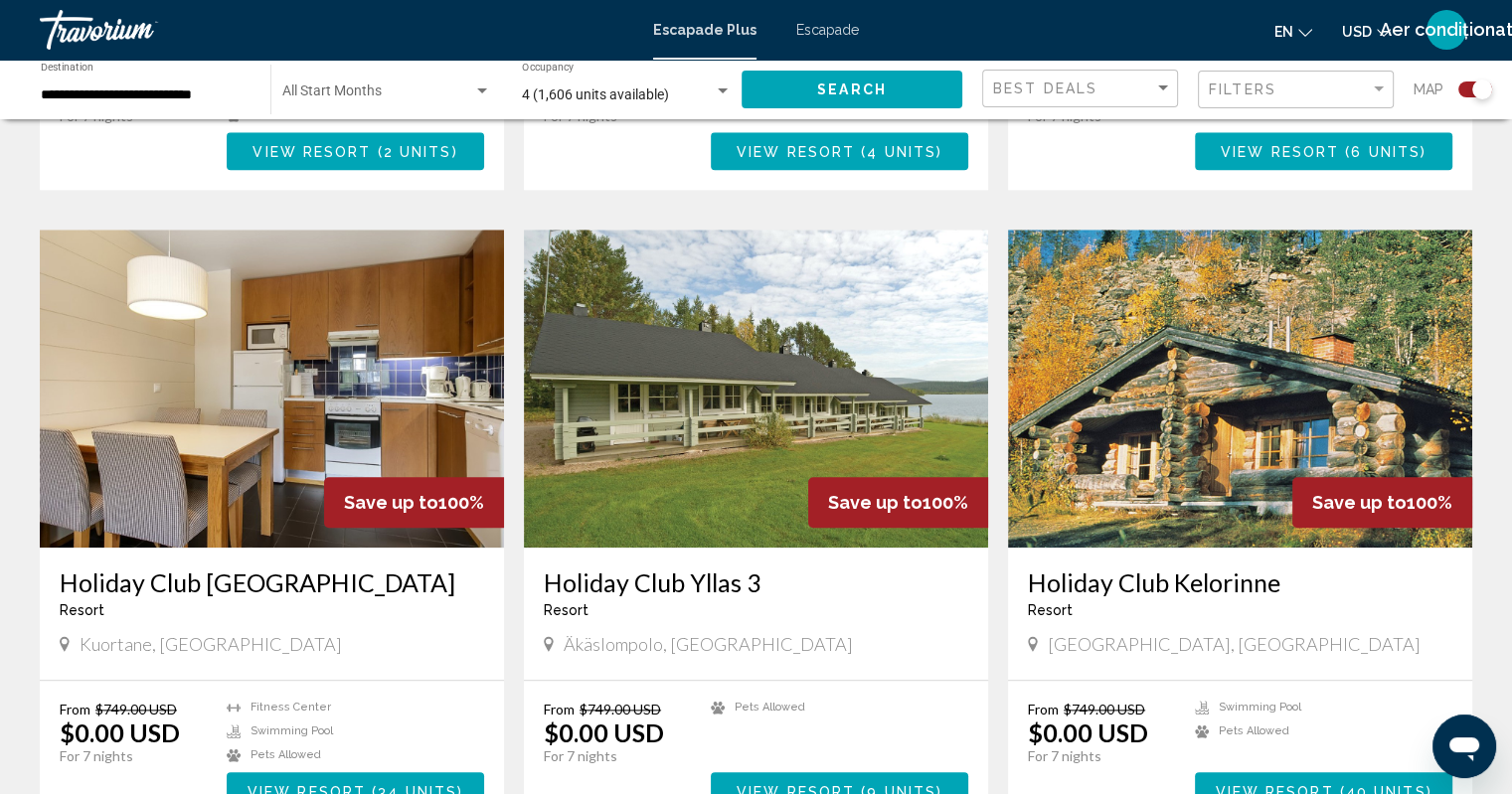 scroll, scrollTop: 2087, scrollLeft: 0, axis: vertical 